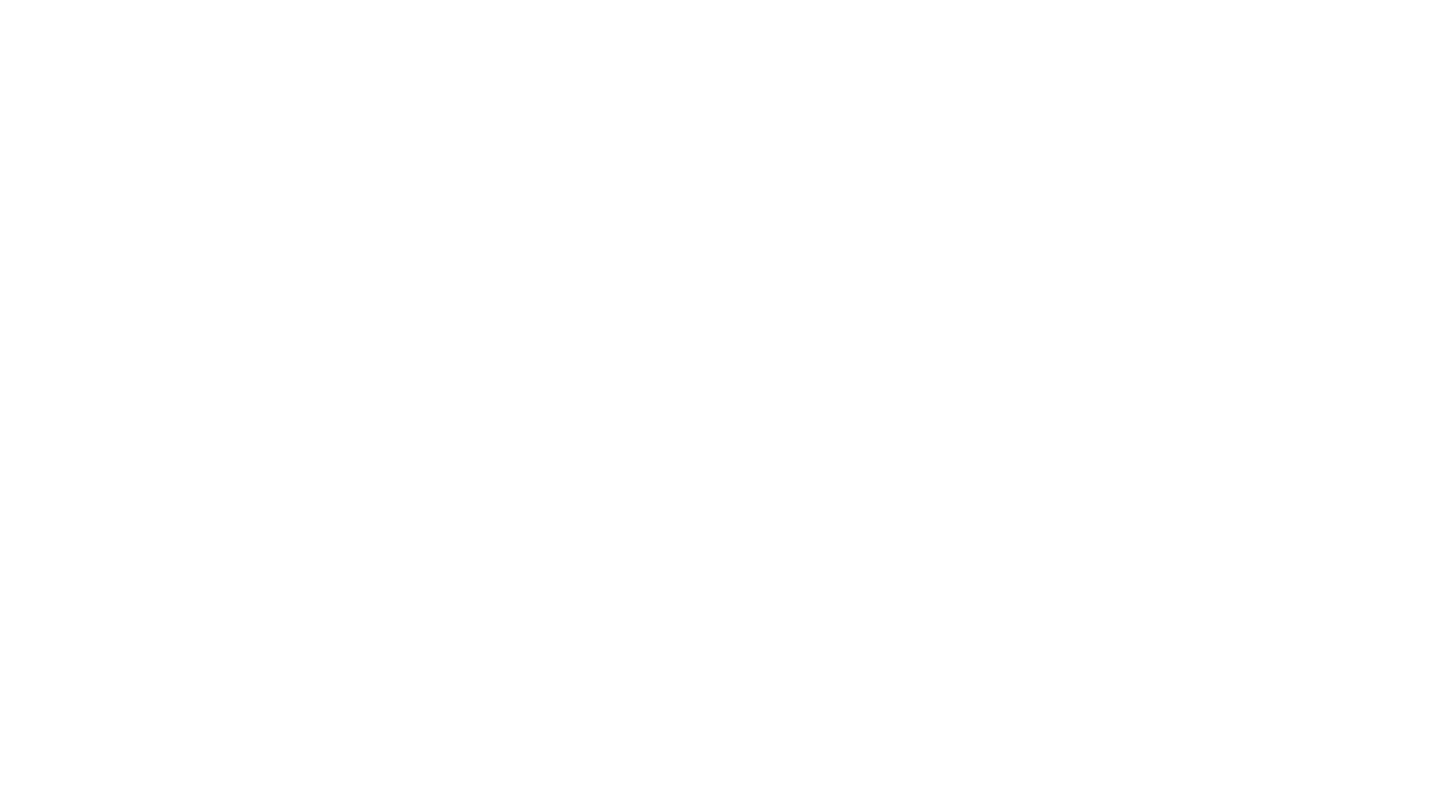 scroll, scrollTop: 0, scrollLeft: 0, axis: both 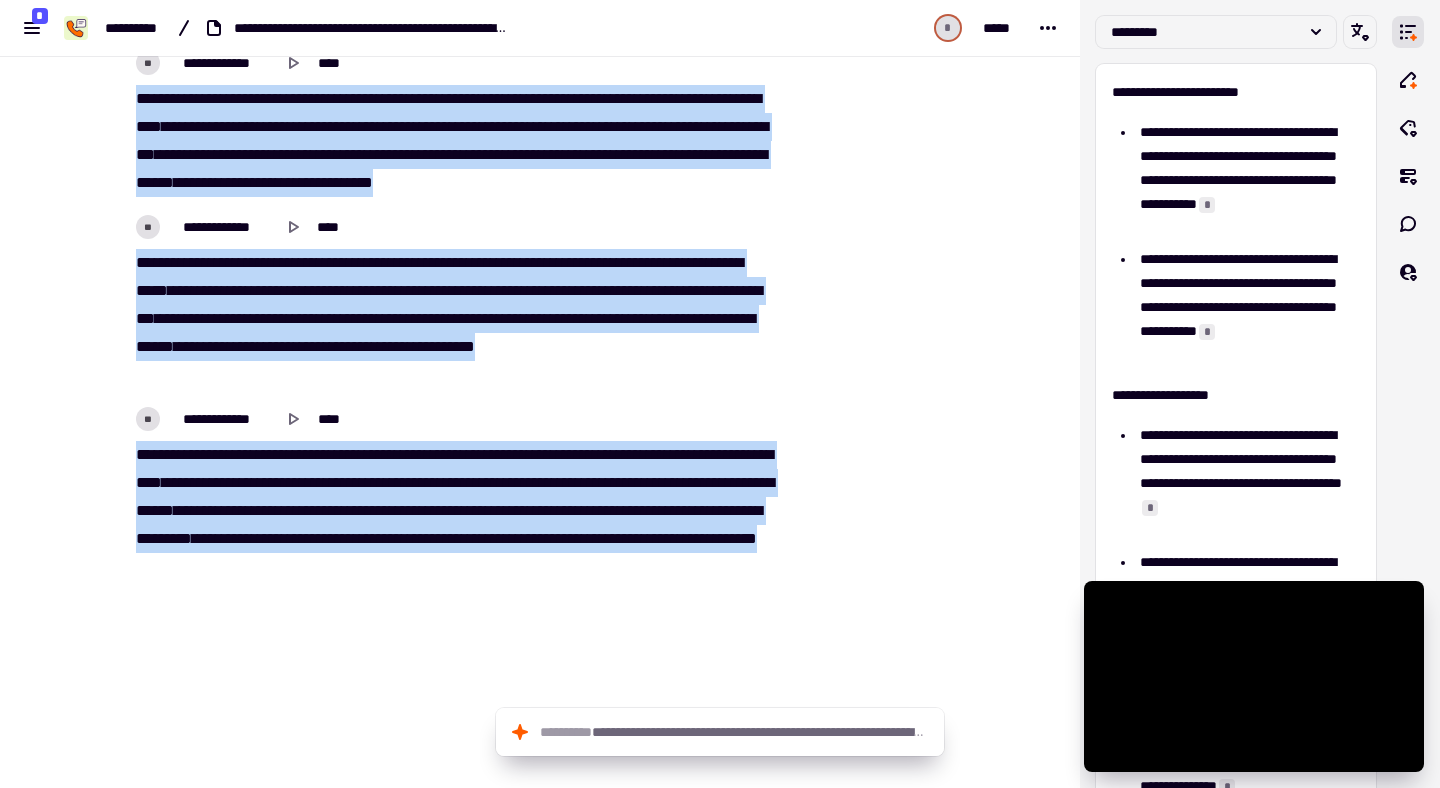 drag, startPoint x: 134, startPoint y: 261, endPoint x: 758, endPoint y: 585, distance: 703.1017 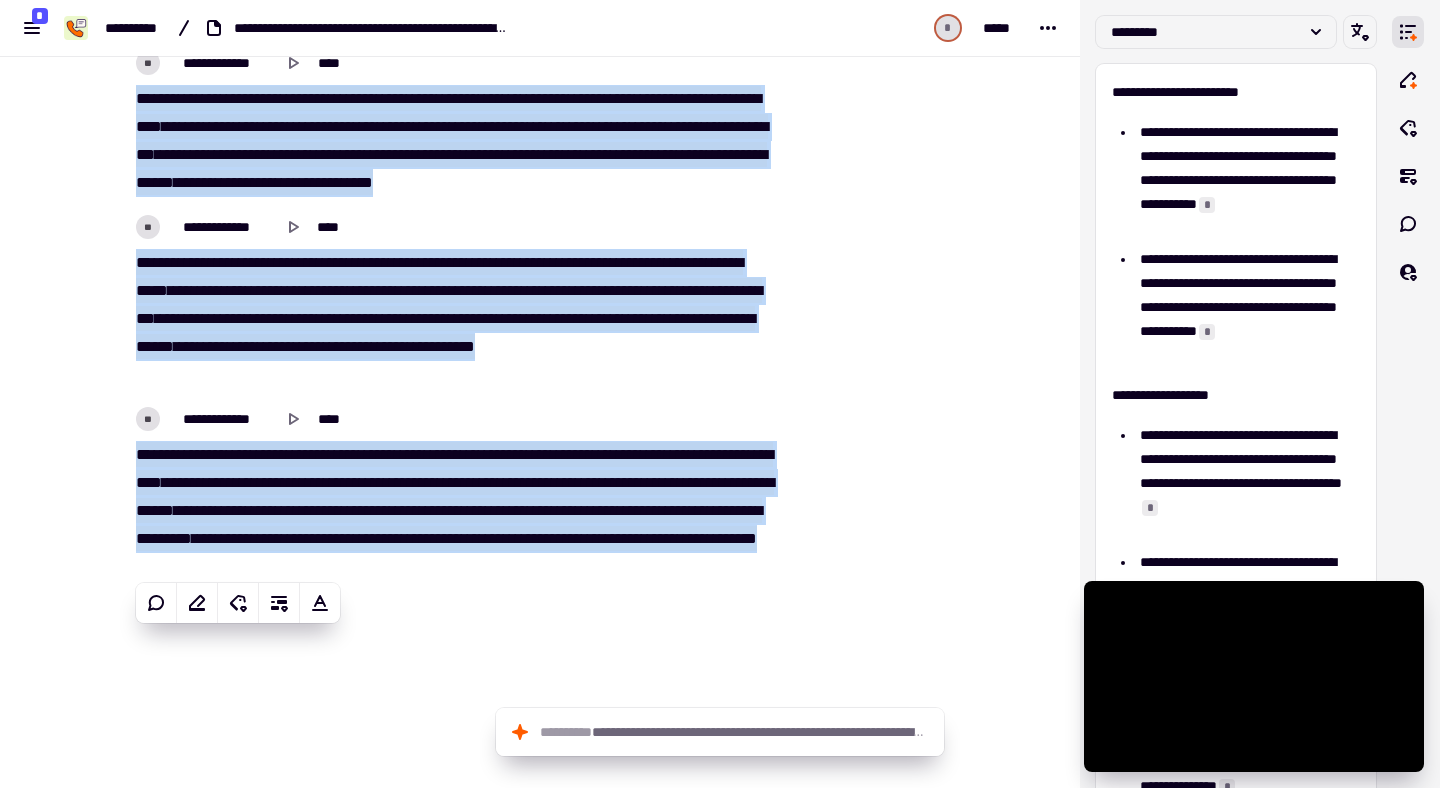 copy on "**********" 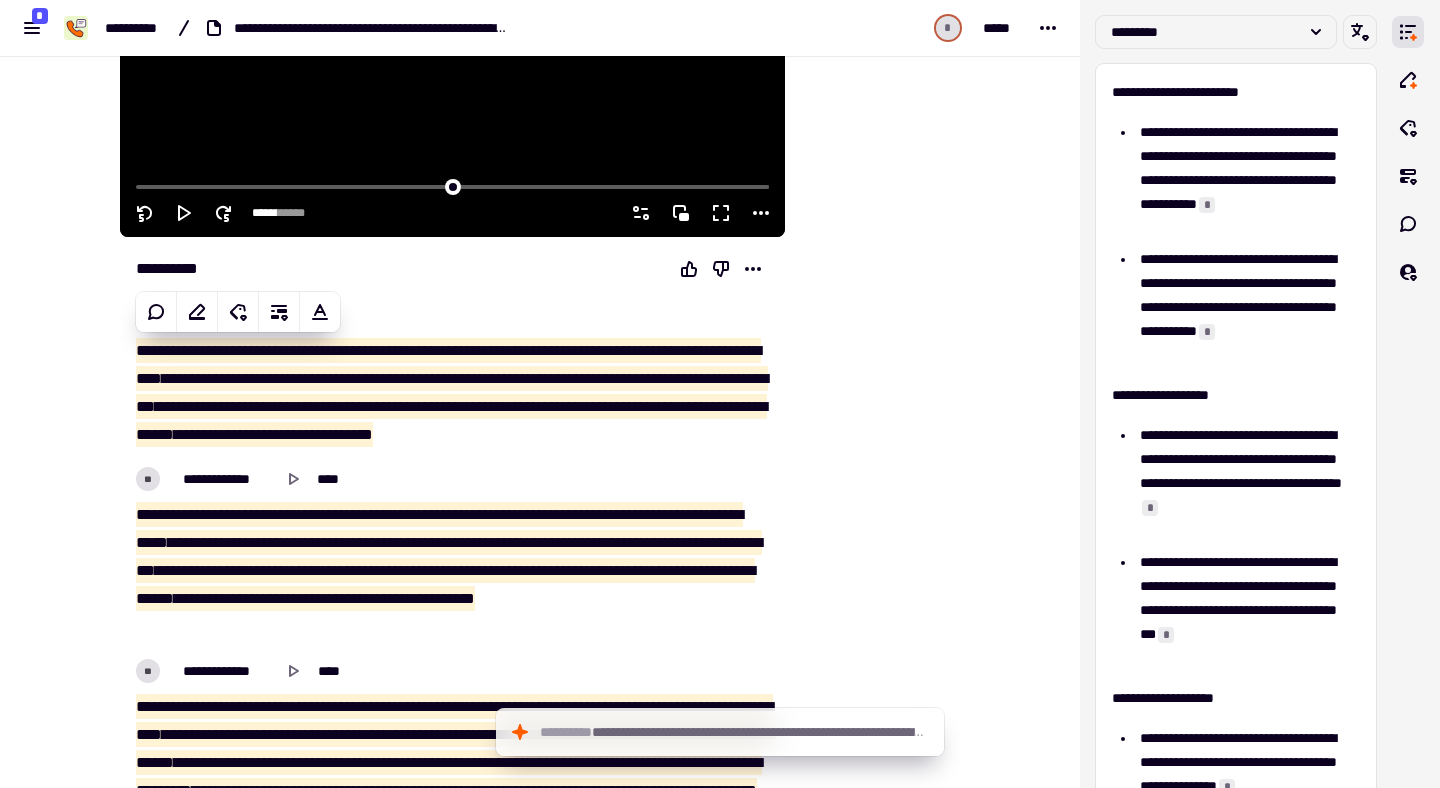 scroll, scrollTop: 455, scrollLeft: 0, axis: vertical 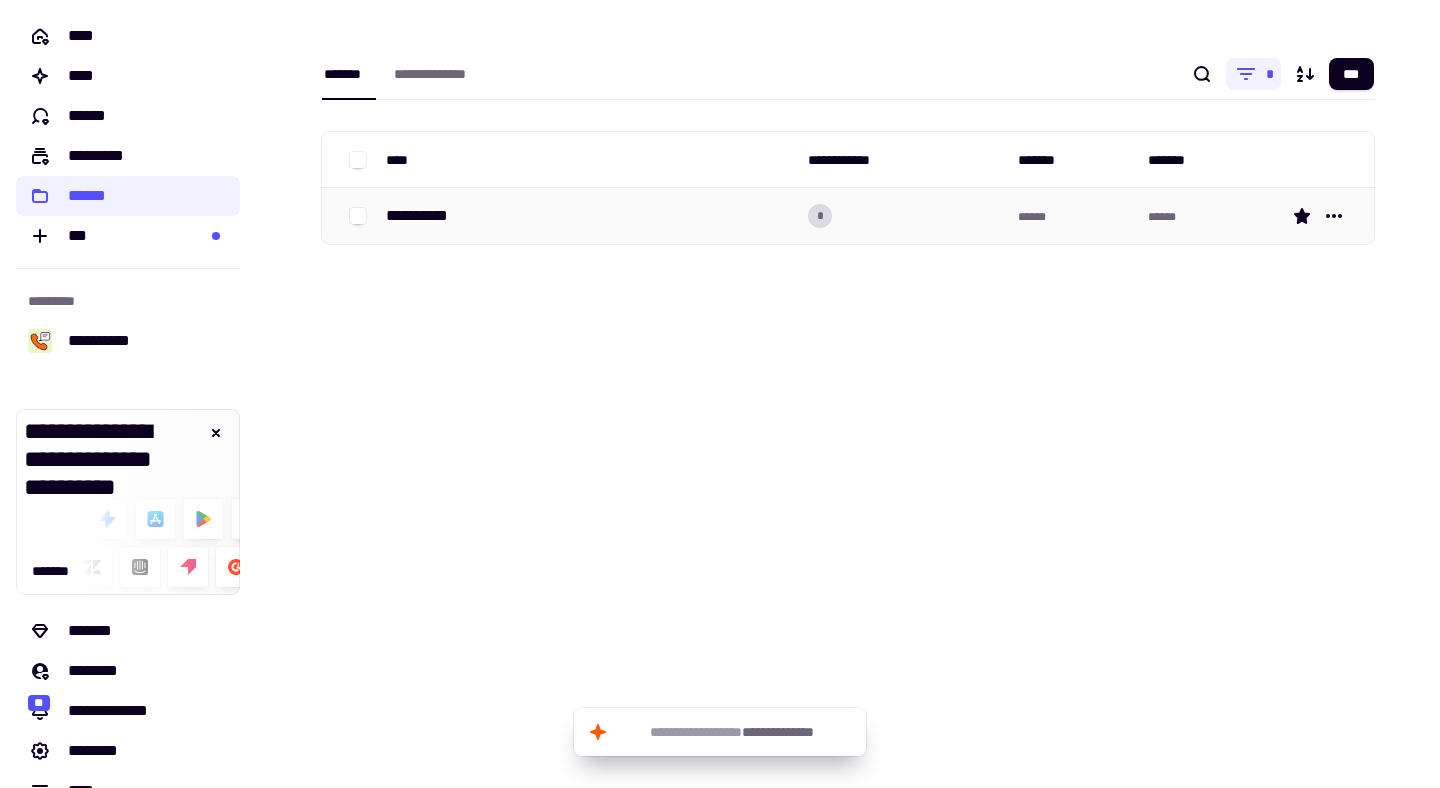 click on "******" at bounding box center (1075, 216) 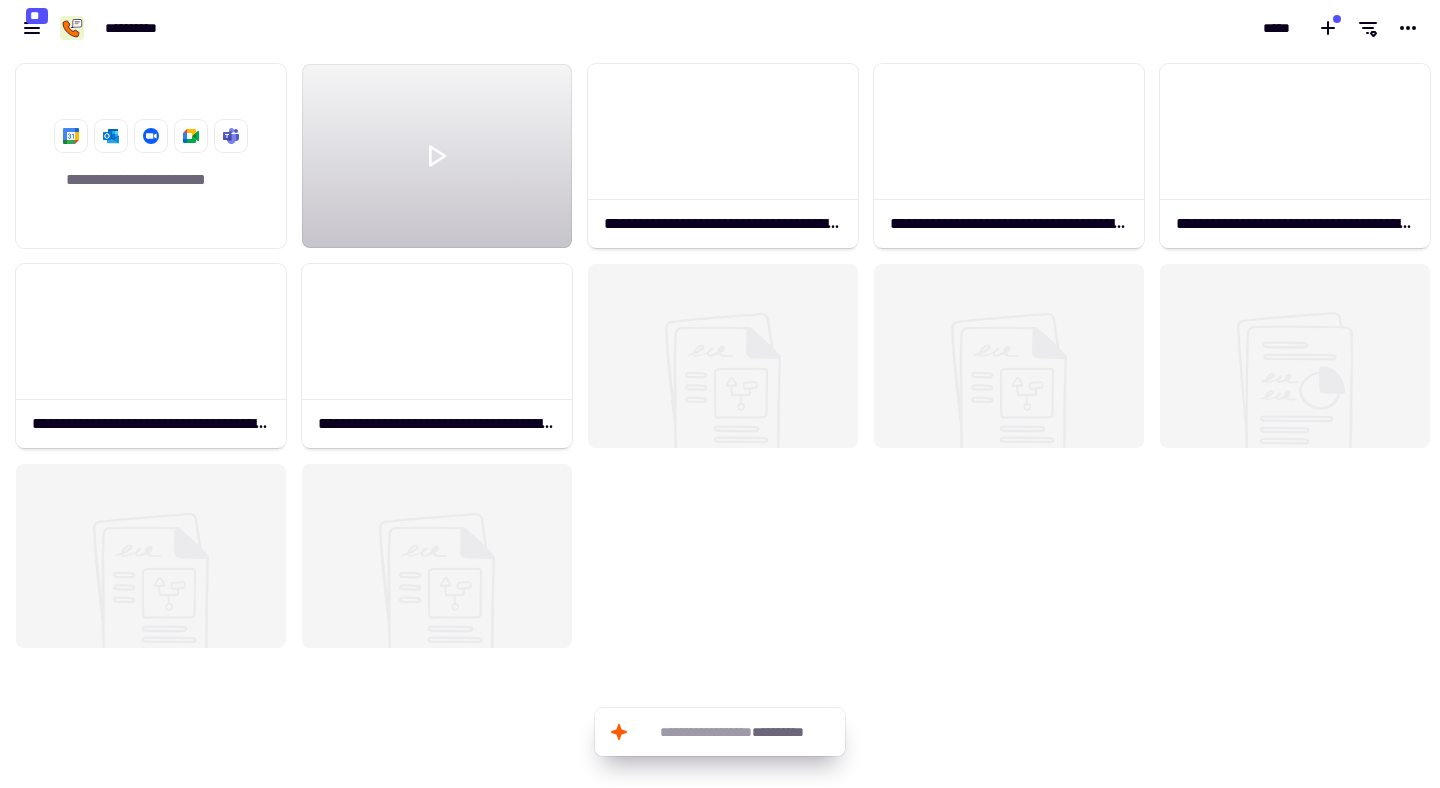 scroll, scrollTop: 16, scrollLeft: 16, axis: both 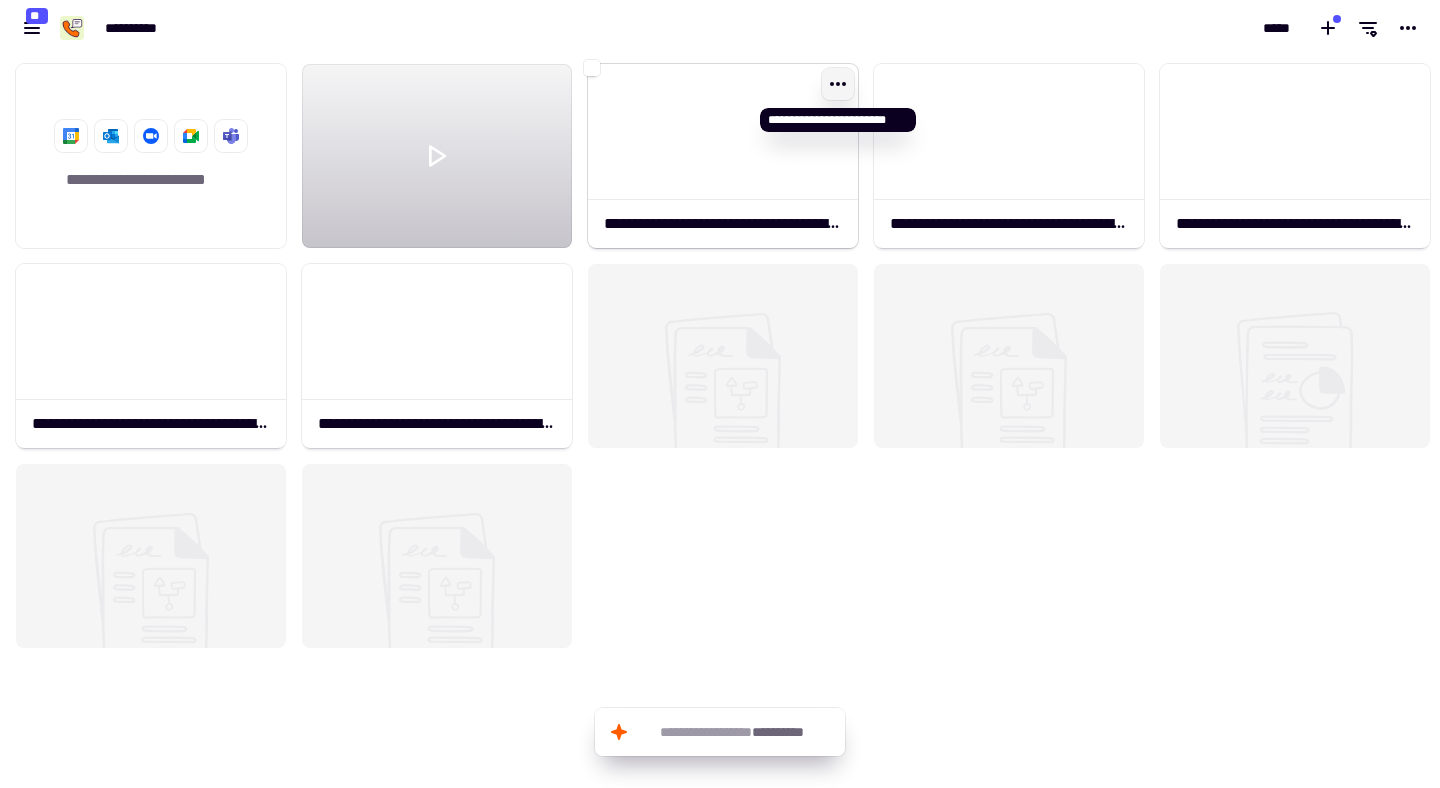 click 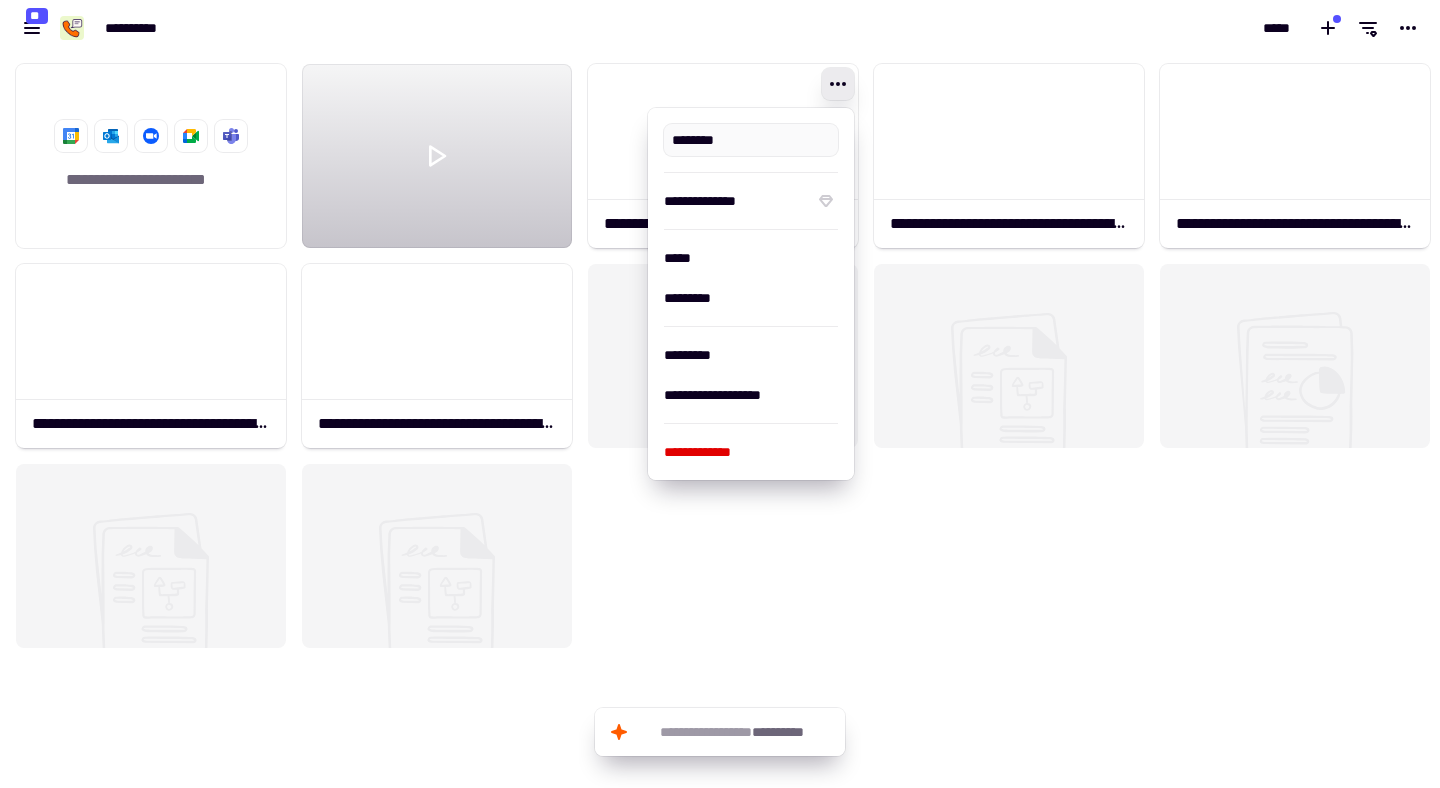 type on "**********" 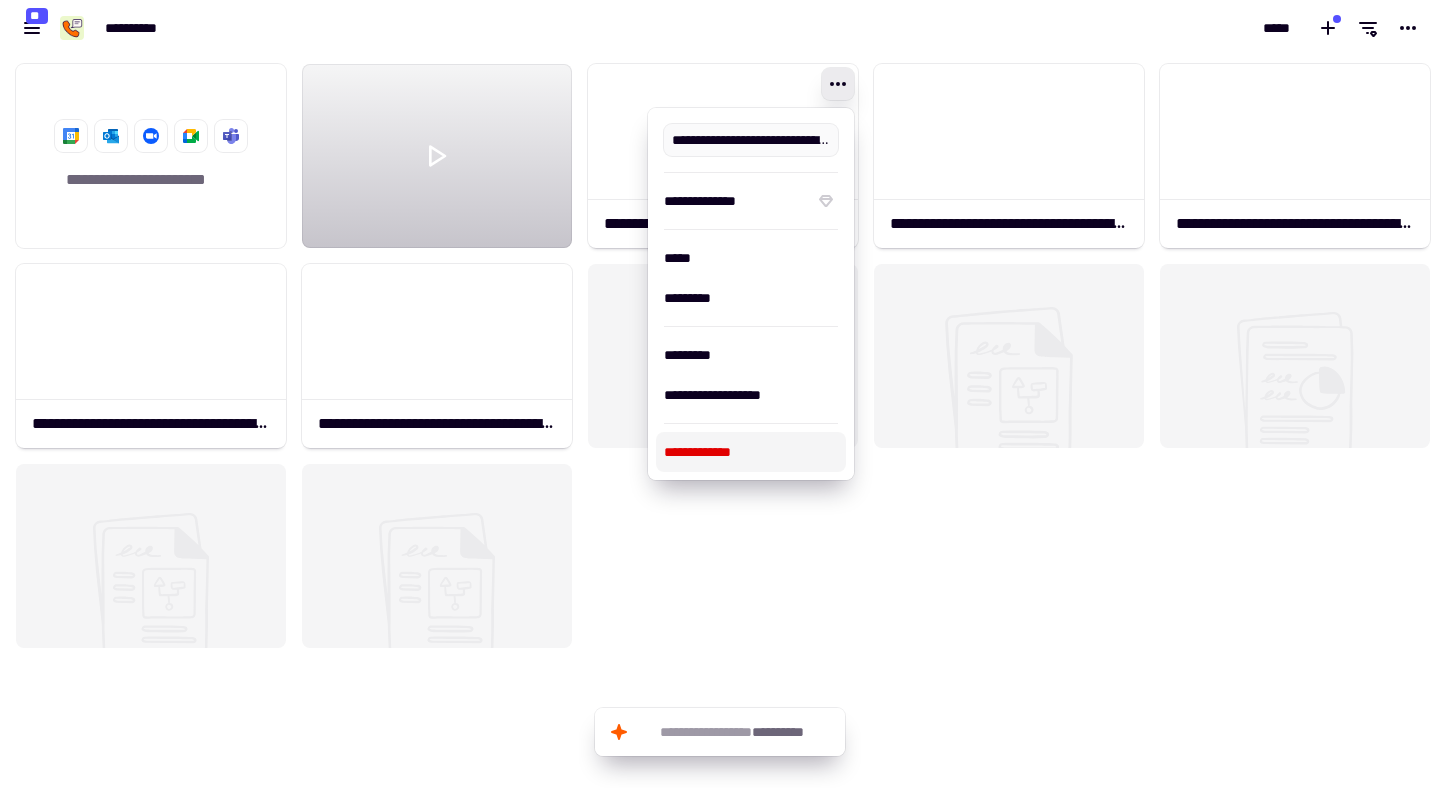drag, startPoint x: 752, startPoint y: 445, endPoint x: 767, endPoint y: 433, distance: 19.209373 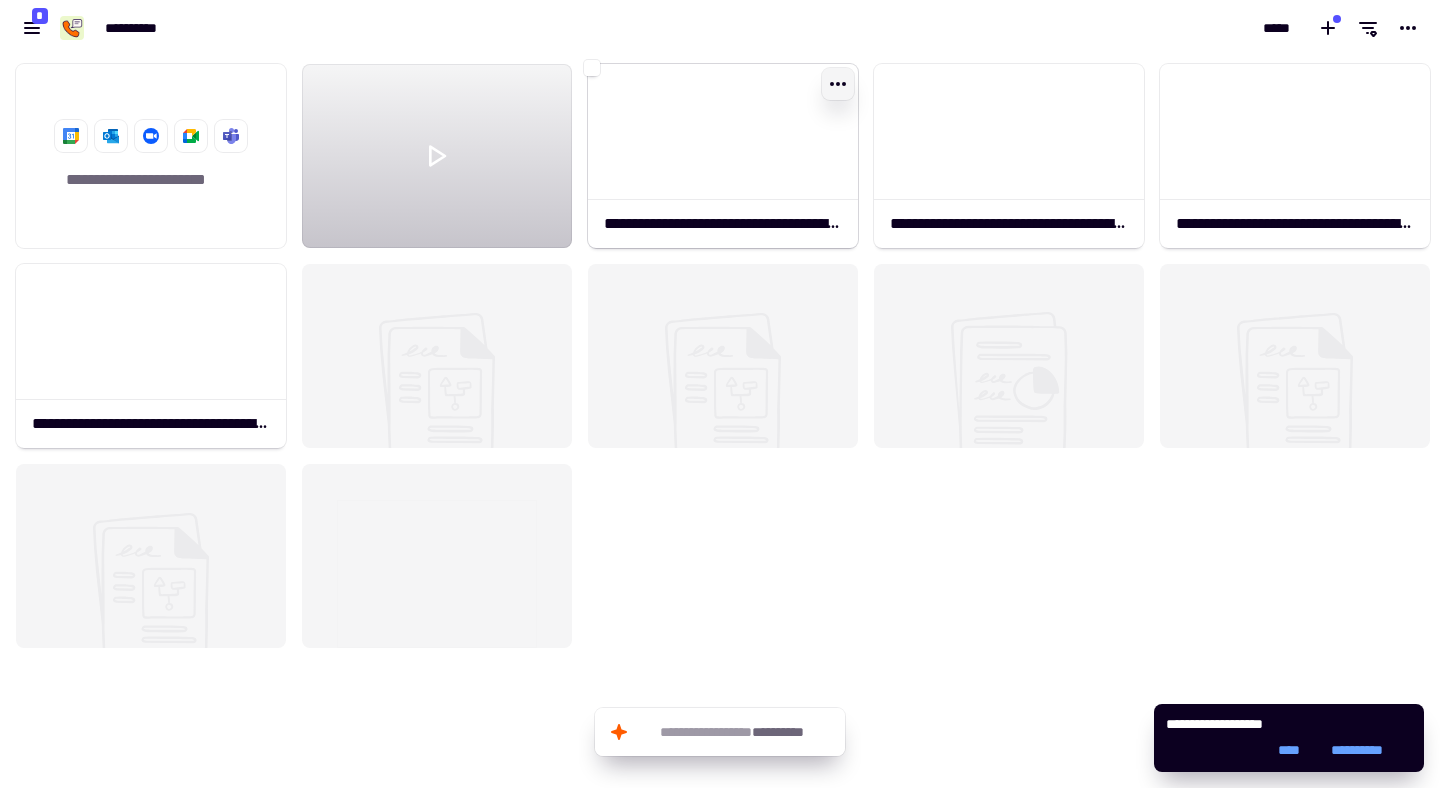 click 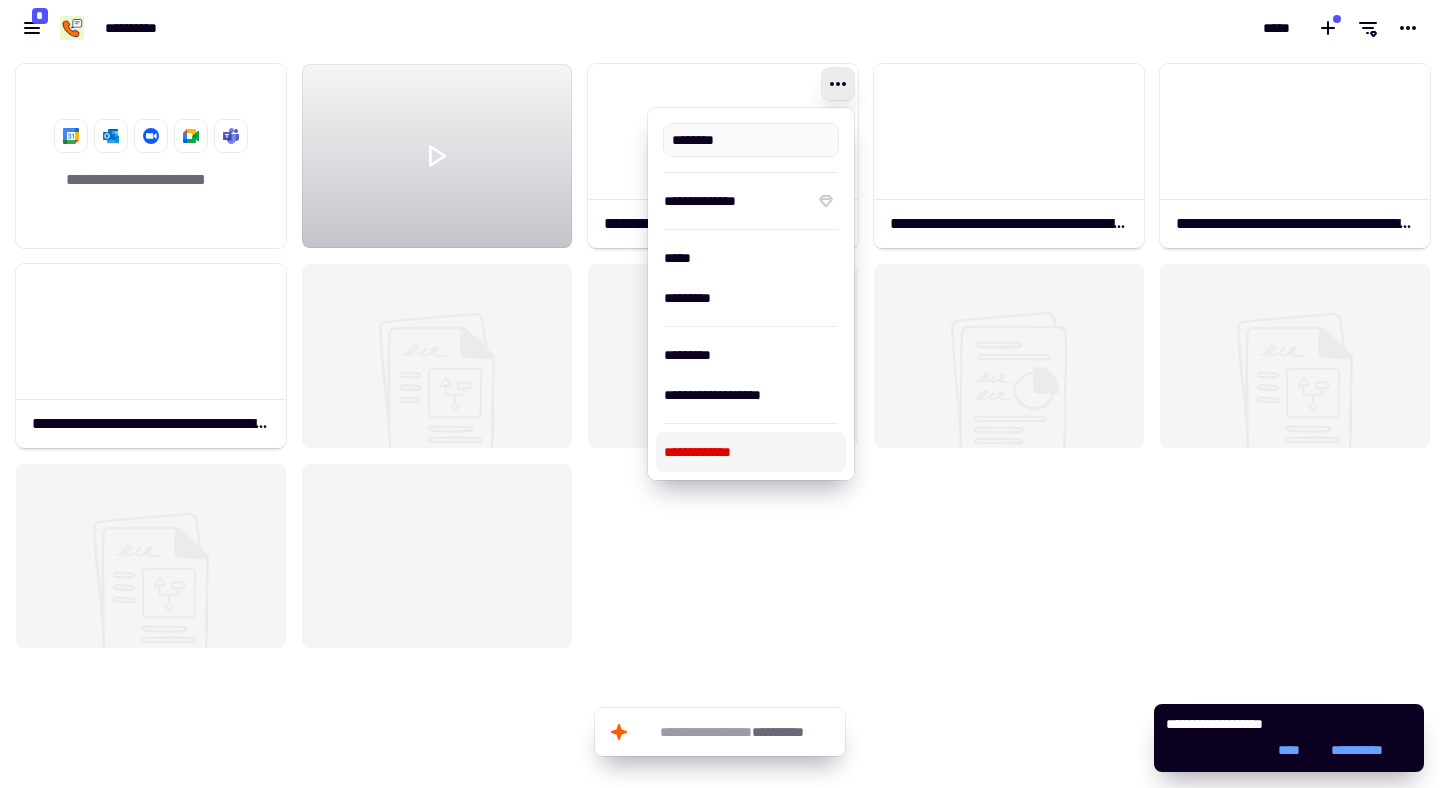 type on "**********" 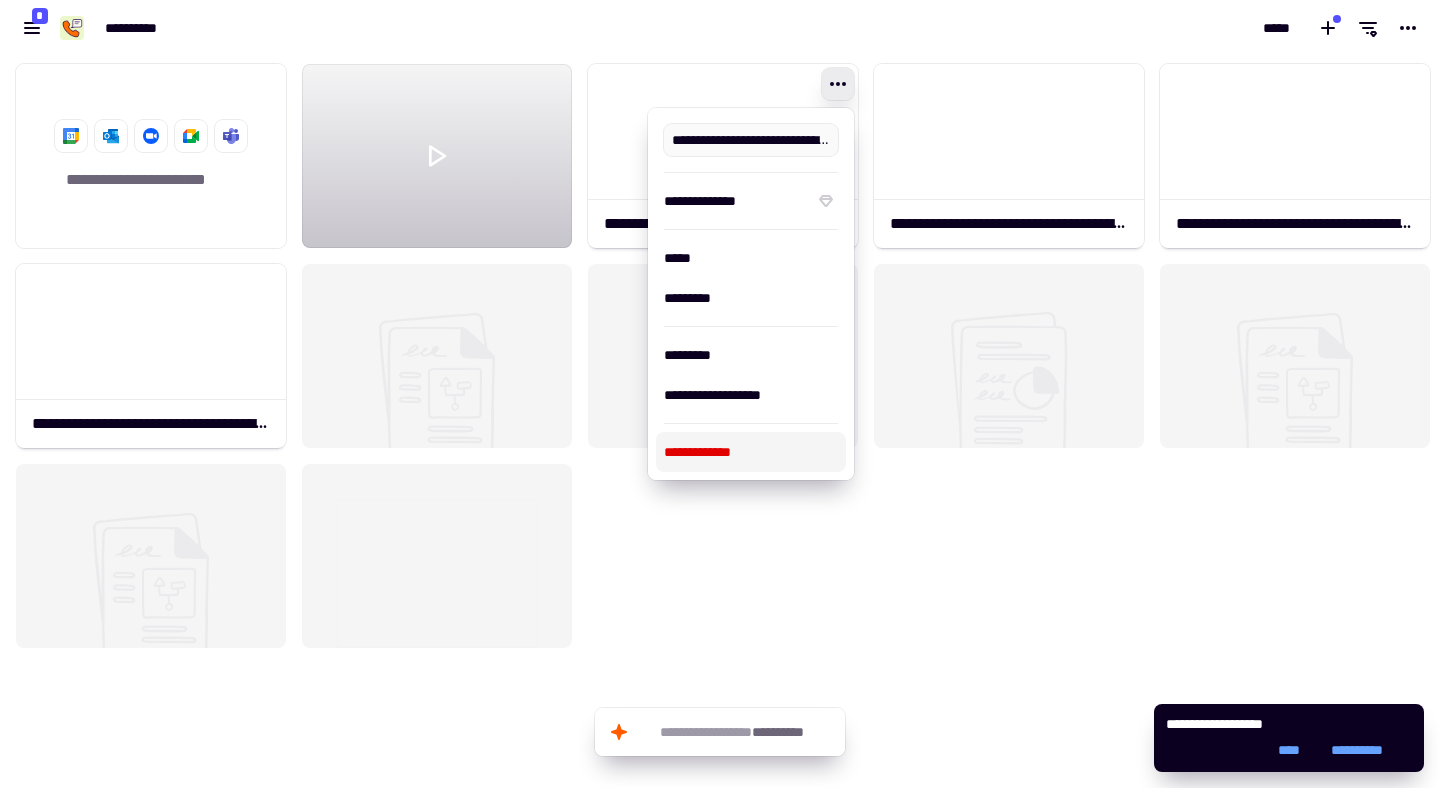 click on "**********" at bounding box center [751, 452] 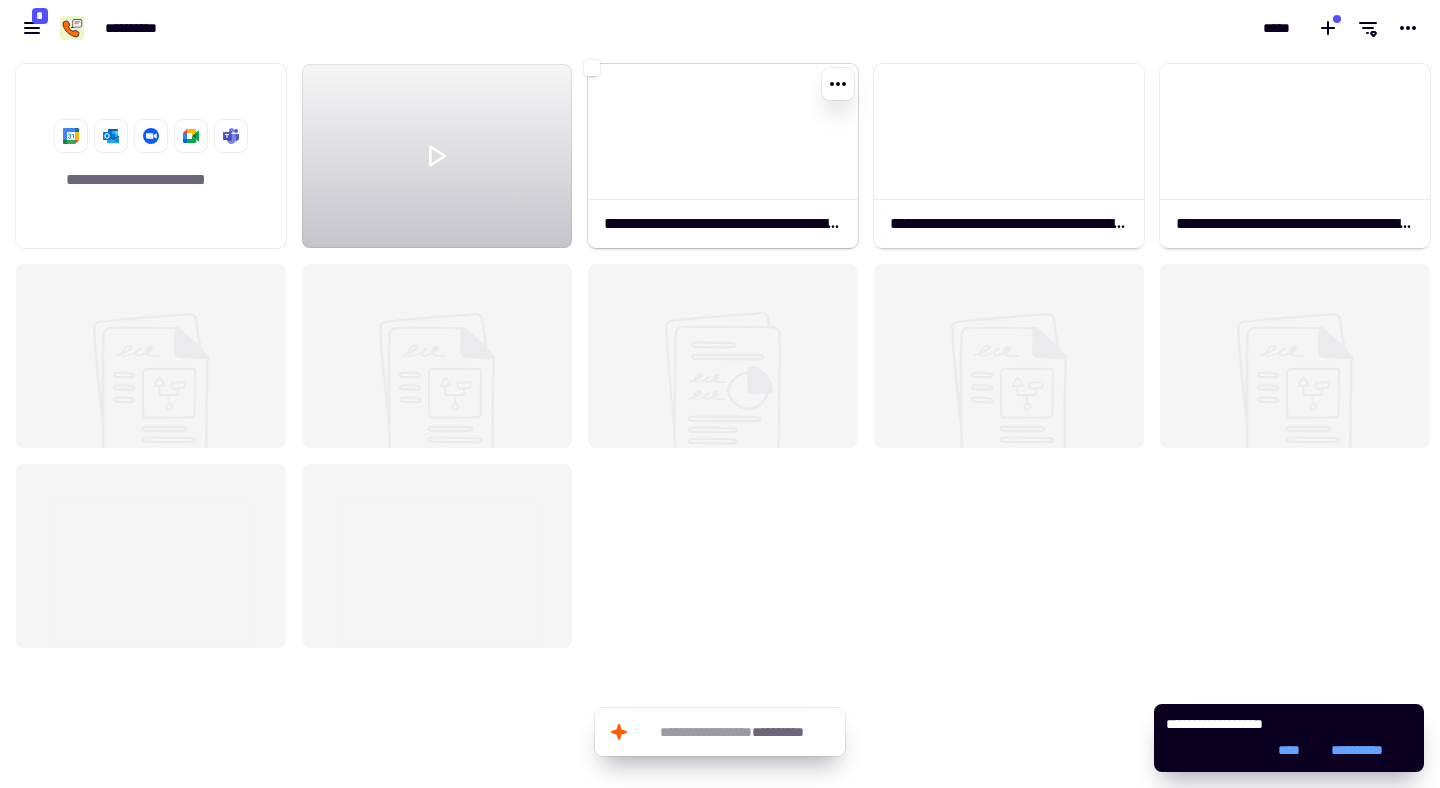 drag, startPoint x: 847, startPoint y: 92, endPoint x: 833, endPoint y: 113, distance: 25.23886 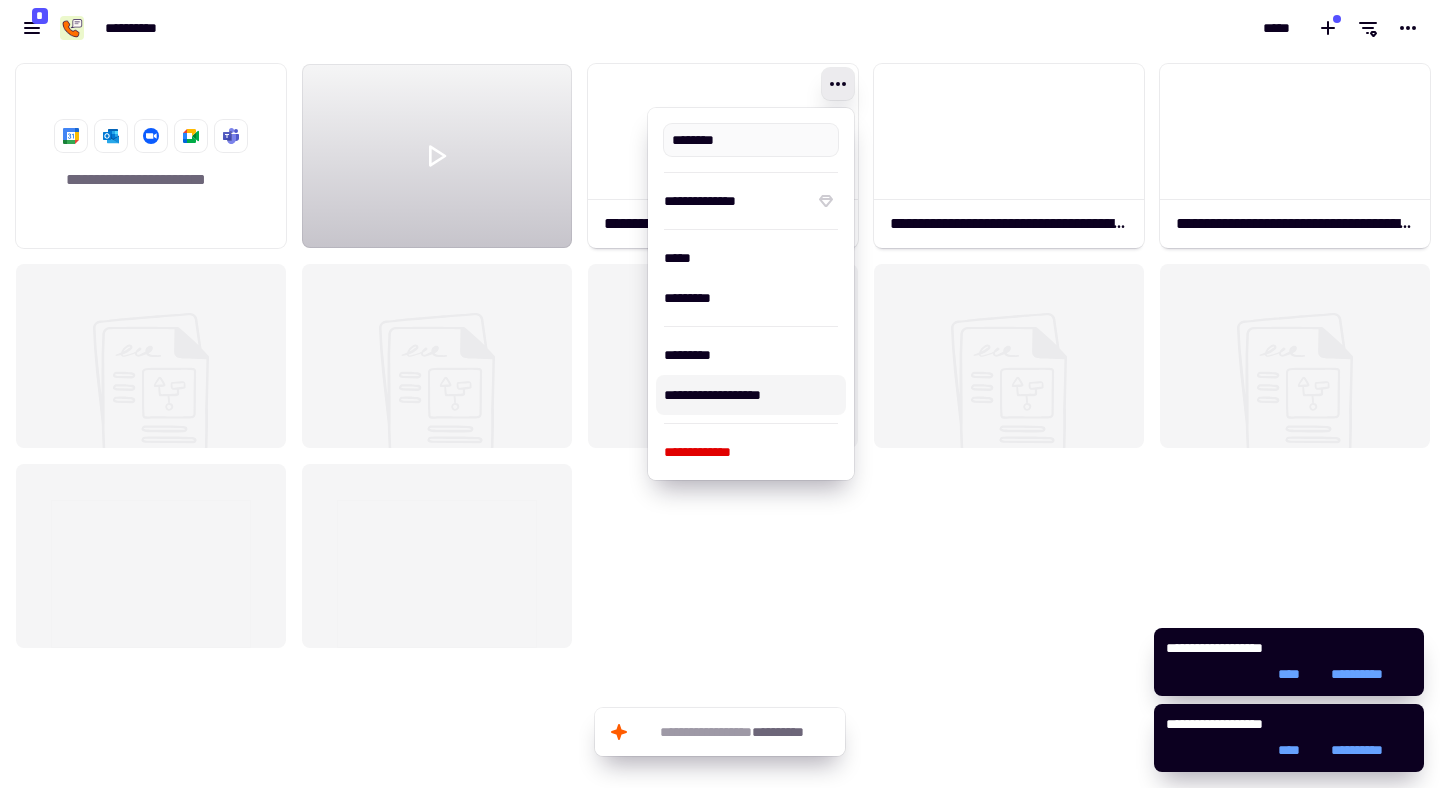 type on "**********" 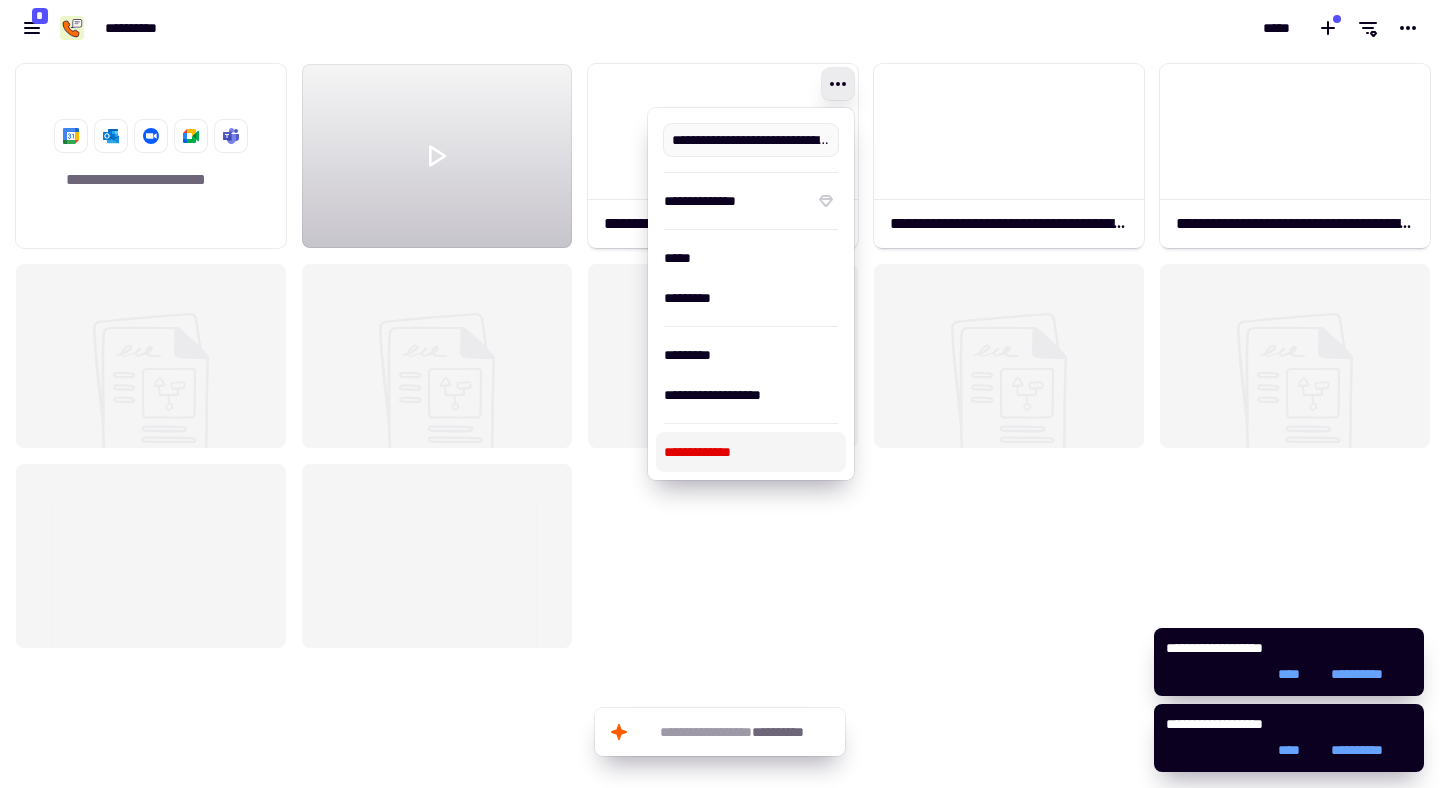 click on "**********" at bounding box center (751, 452) 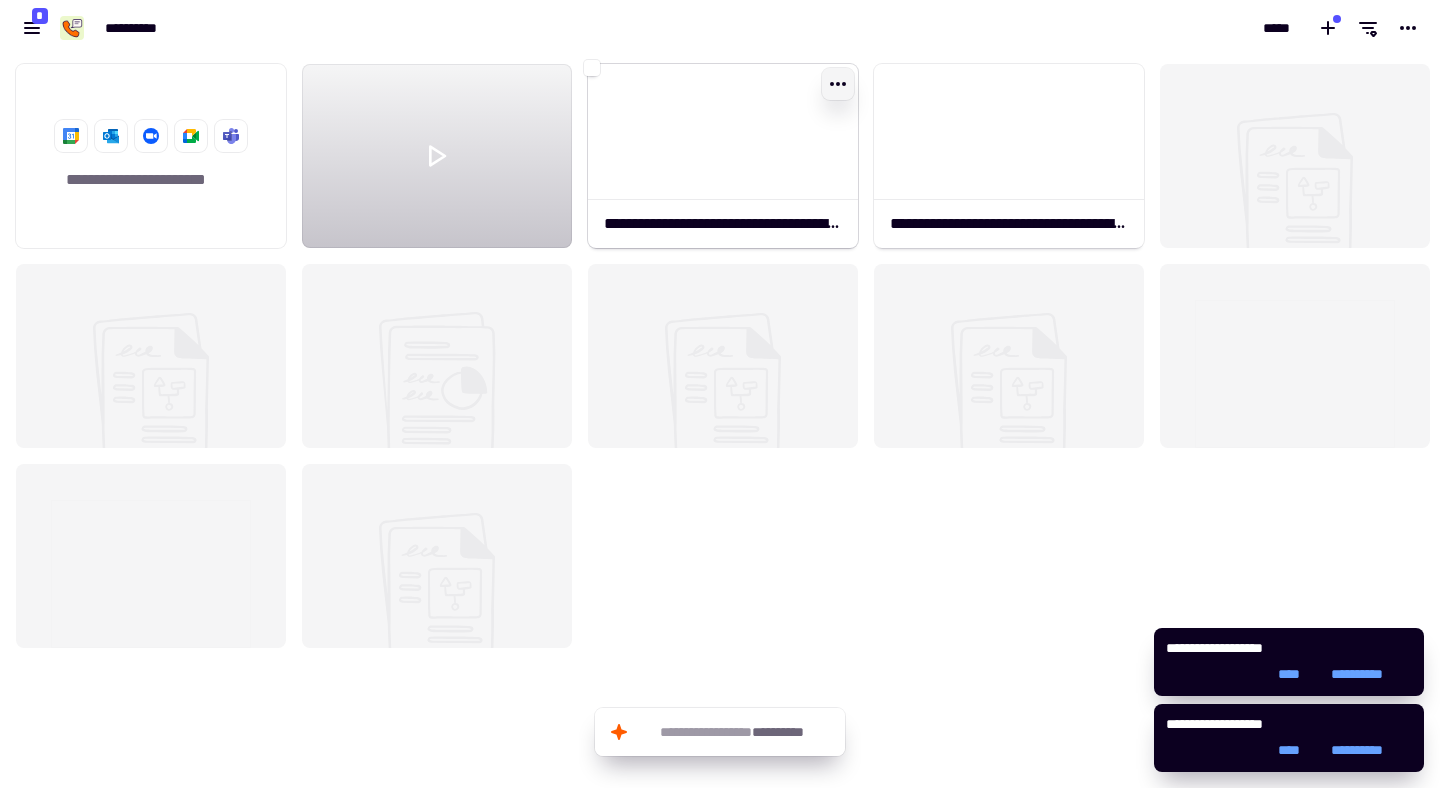 click 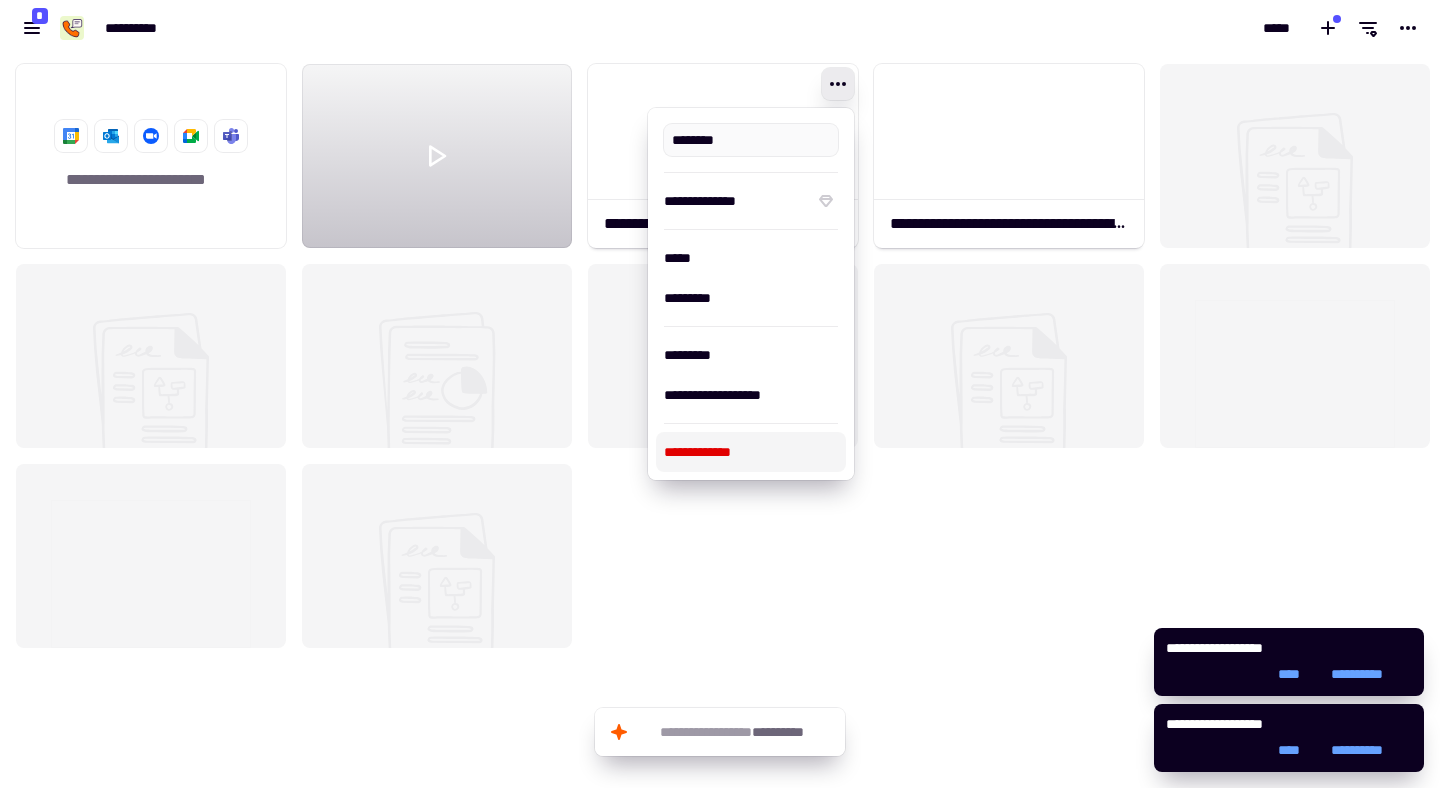 type on "**********" 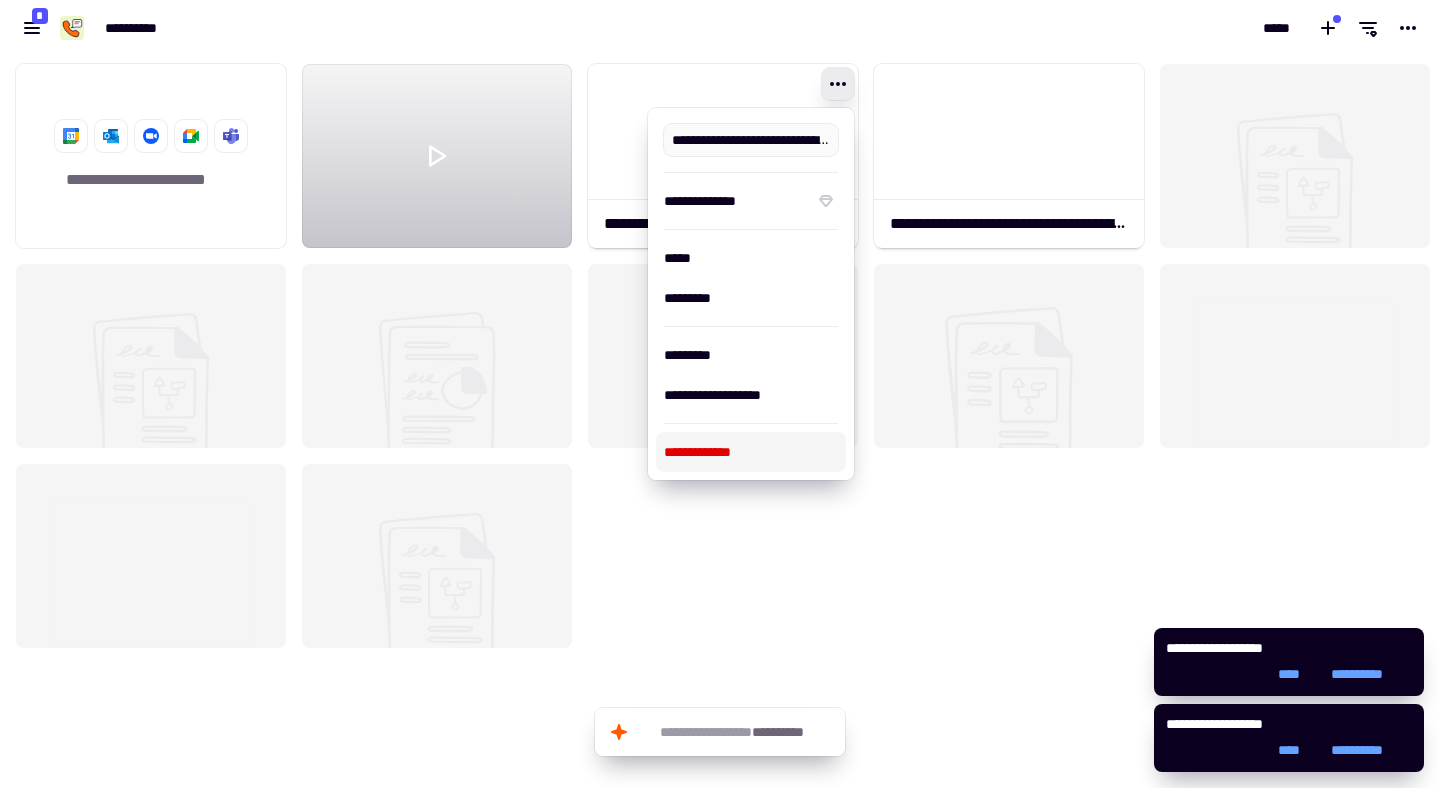 drag, startPoint x: 785, startPoint y: 442, endPoint x: 881, endPoint y: 346, distance: 135.7645 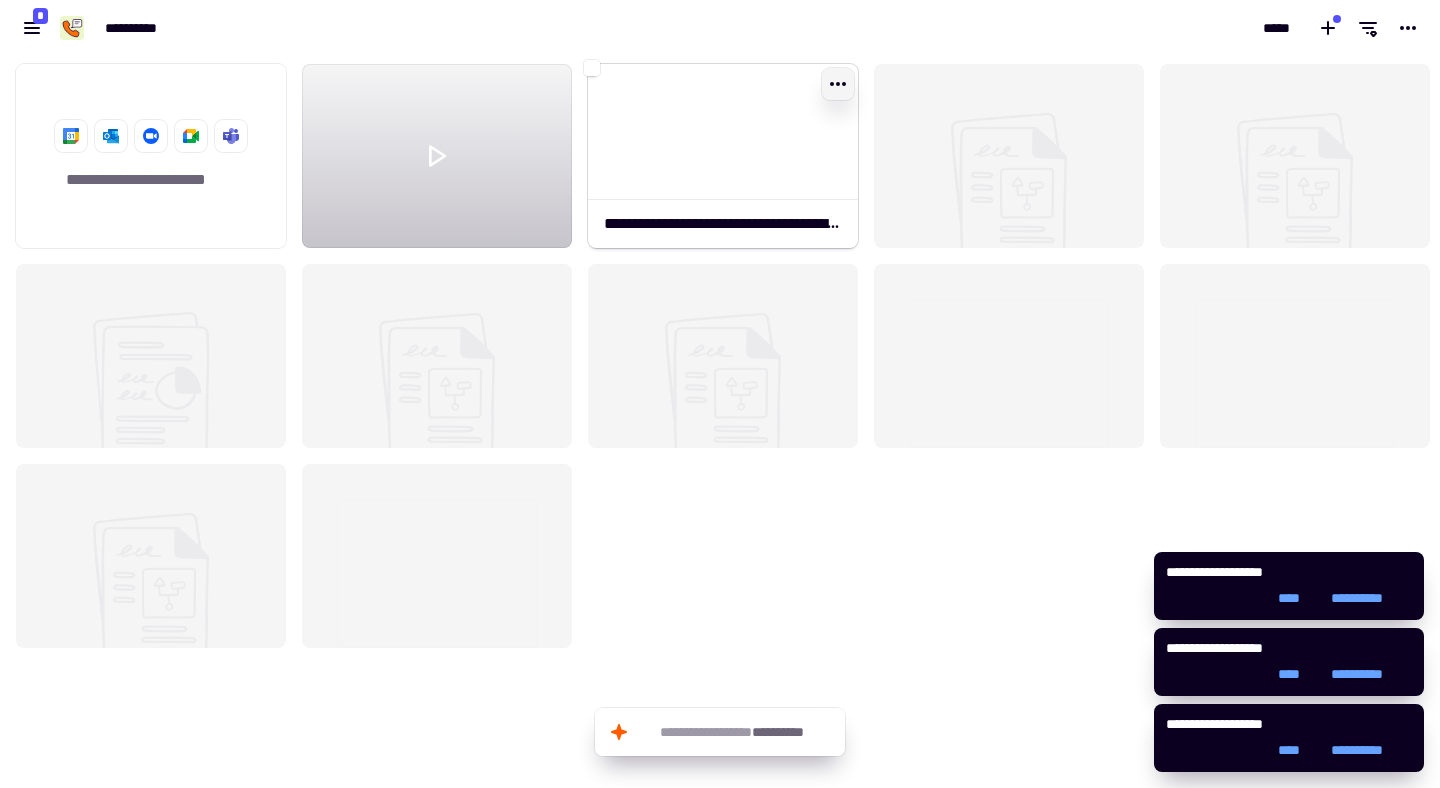 click 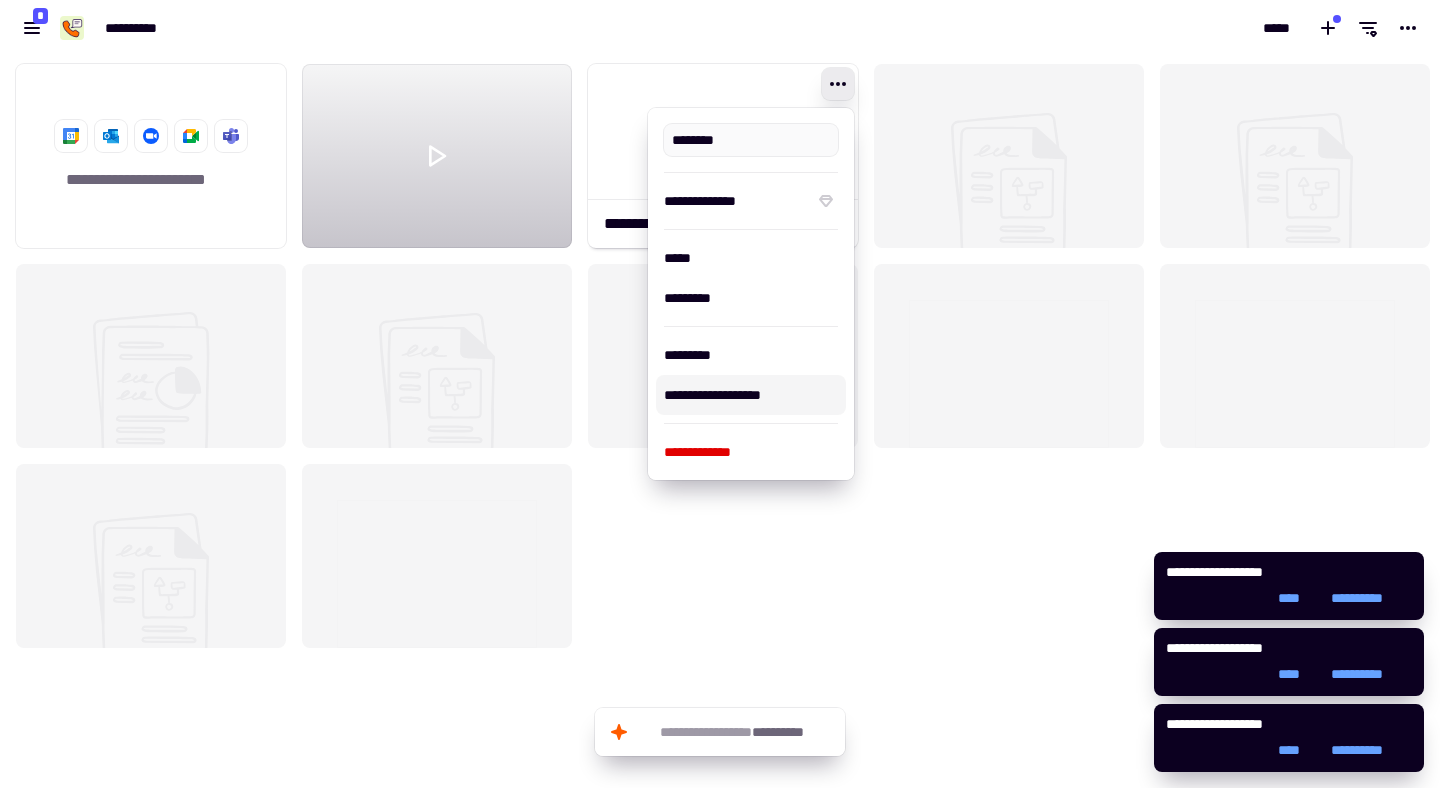 type on "**********" 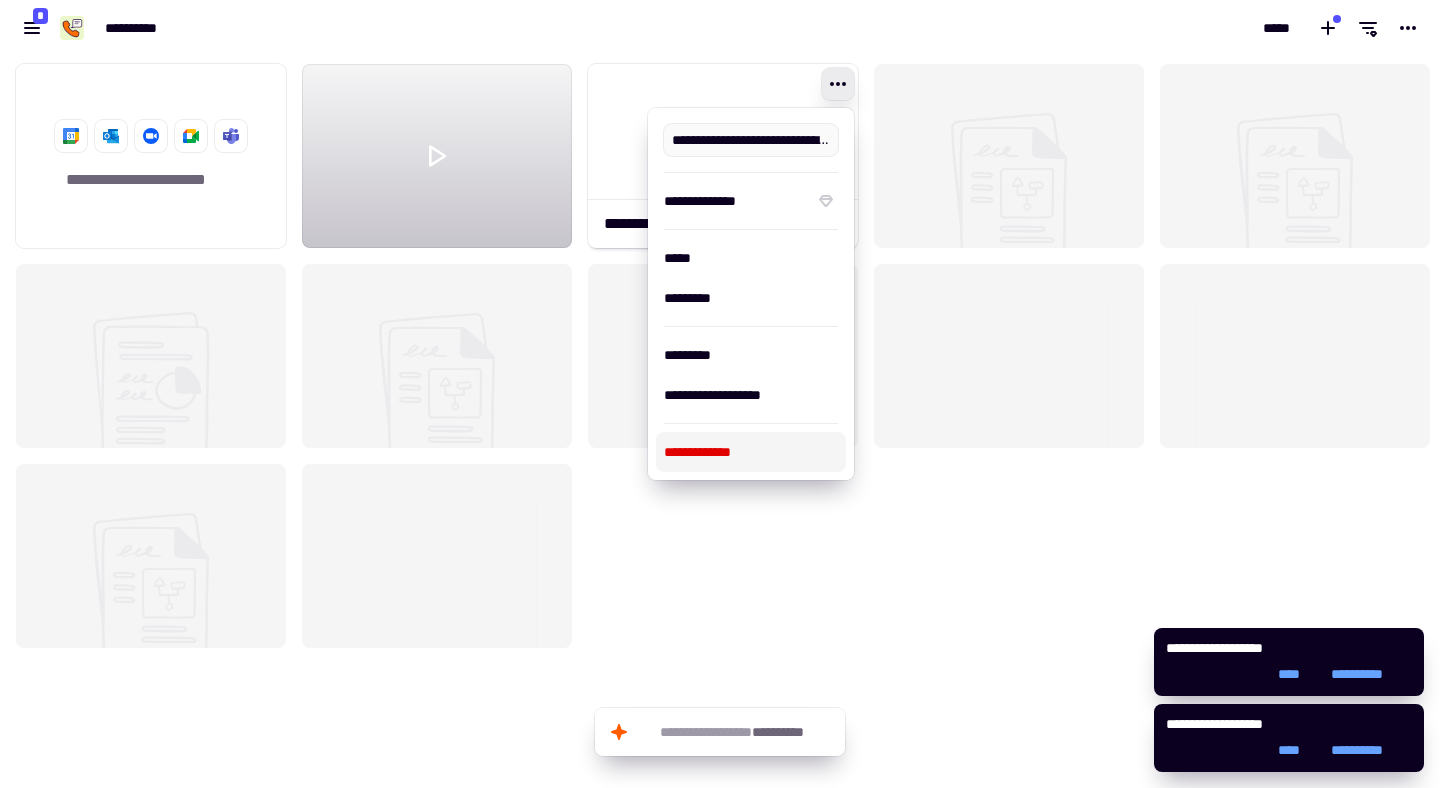 click on "**********" at bounding box center [751, 452] 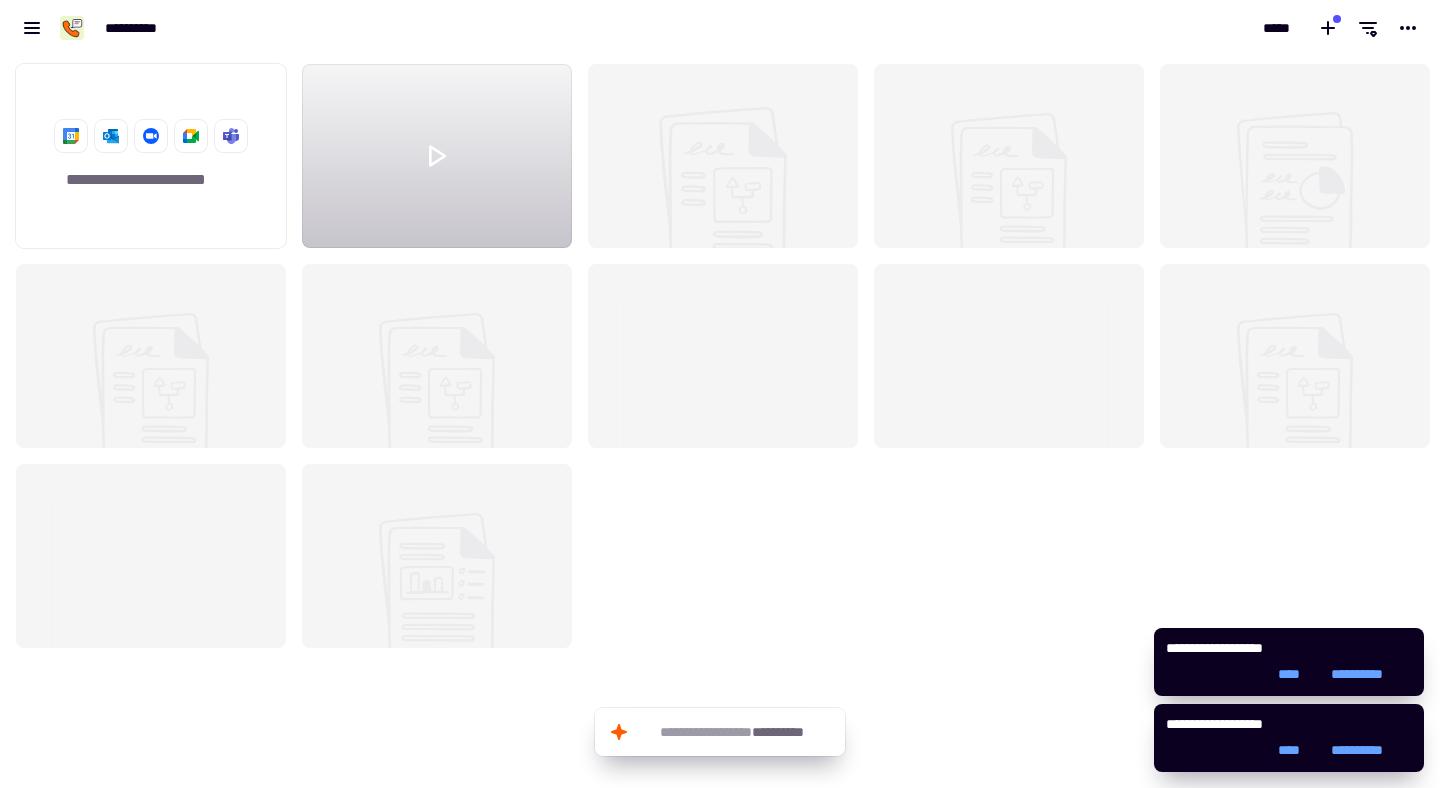 click 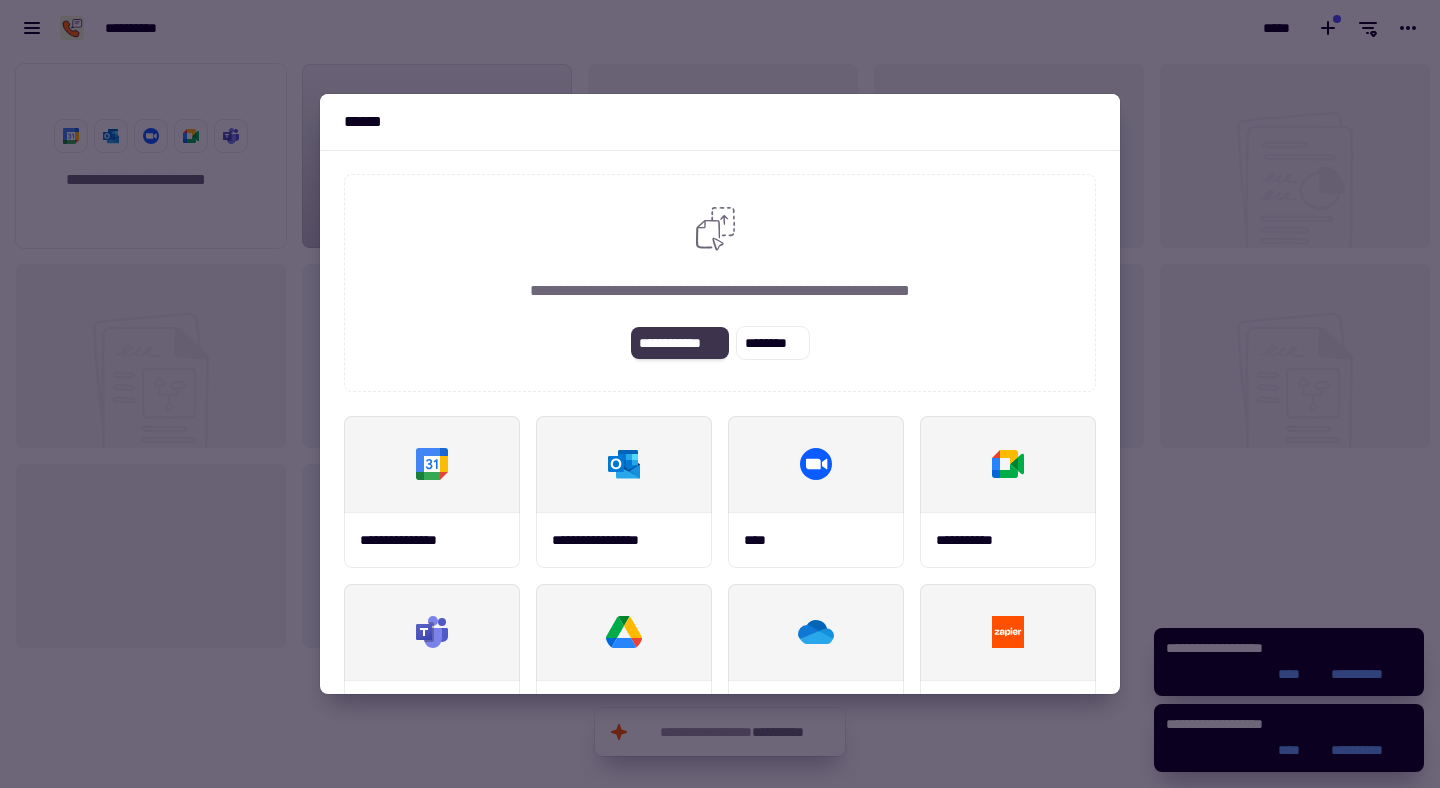 click on "**********" 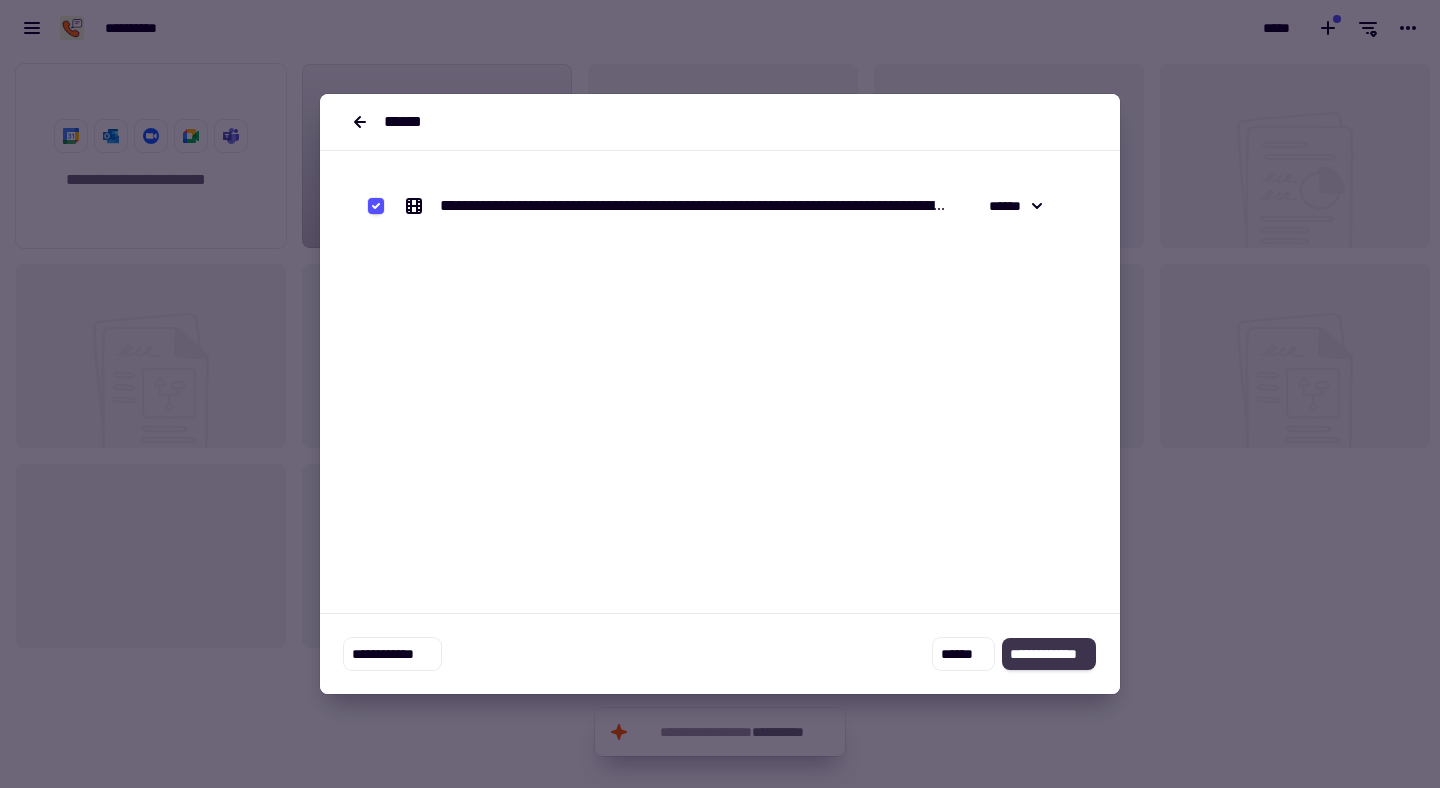 click on "**********" 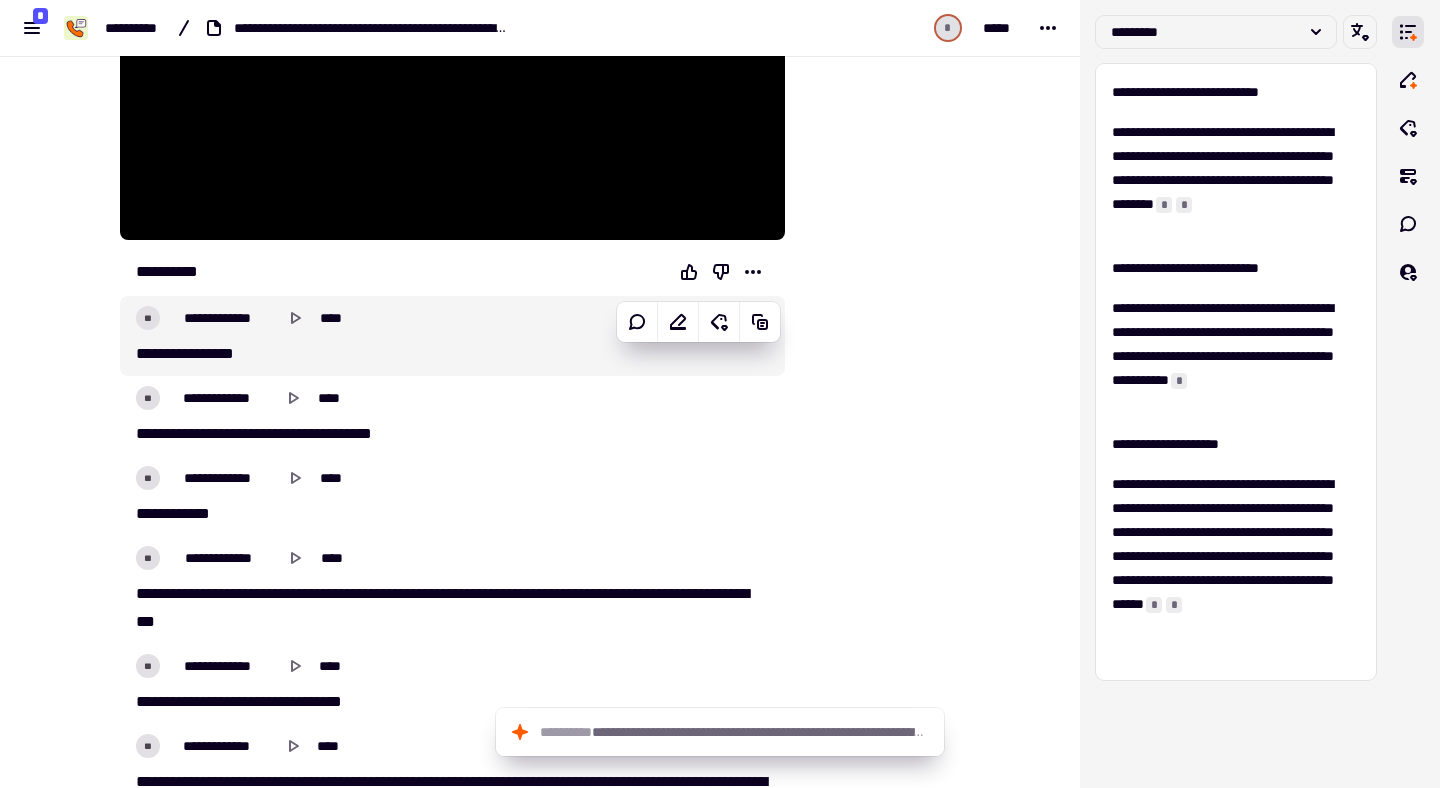 scroll, scrollTop: 505, scrollLeft: 0, axis: vertical 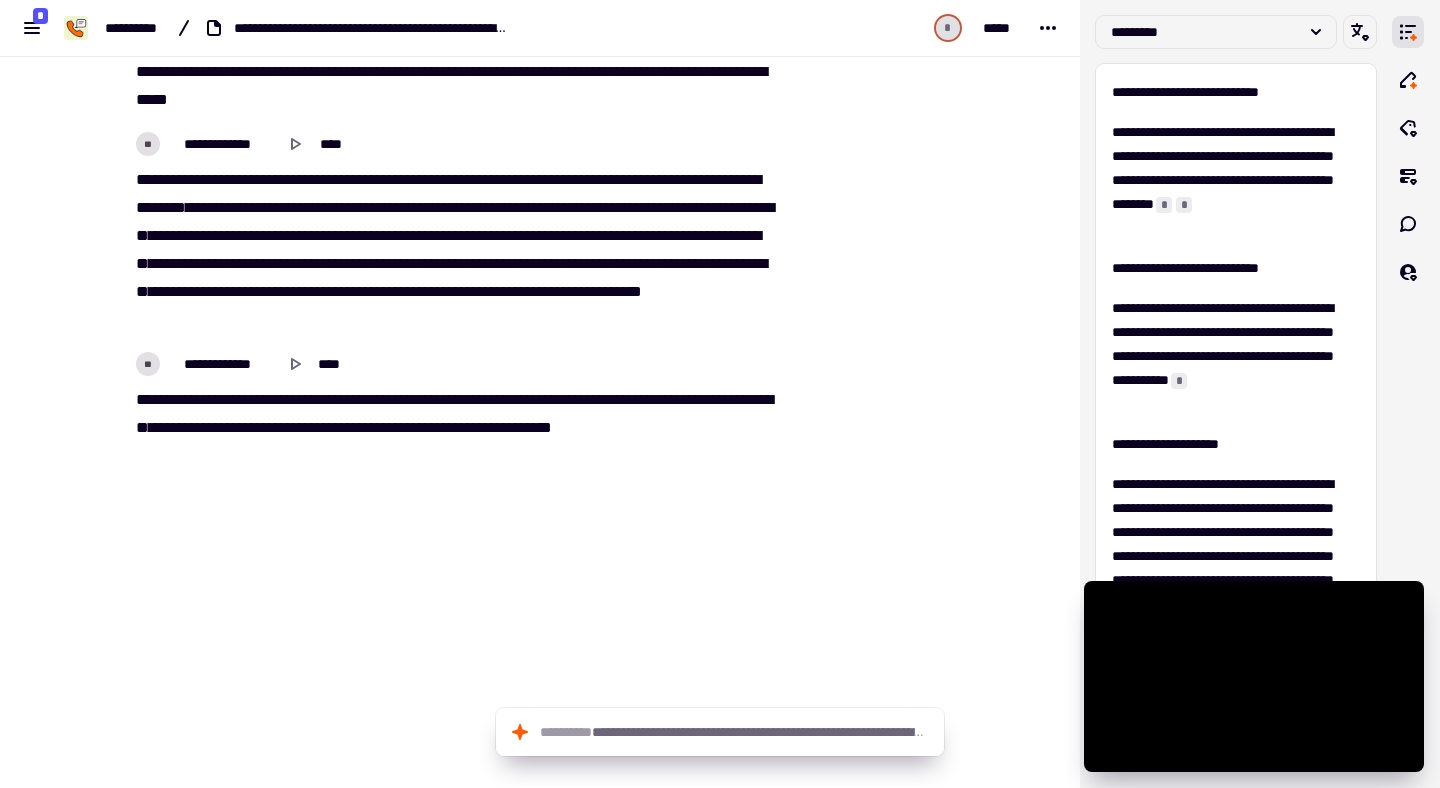 drag, startPoint x: 123, startPoint y: 354, endPoint x: 468, endPoint y: 533, distance: 388.6721 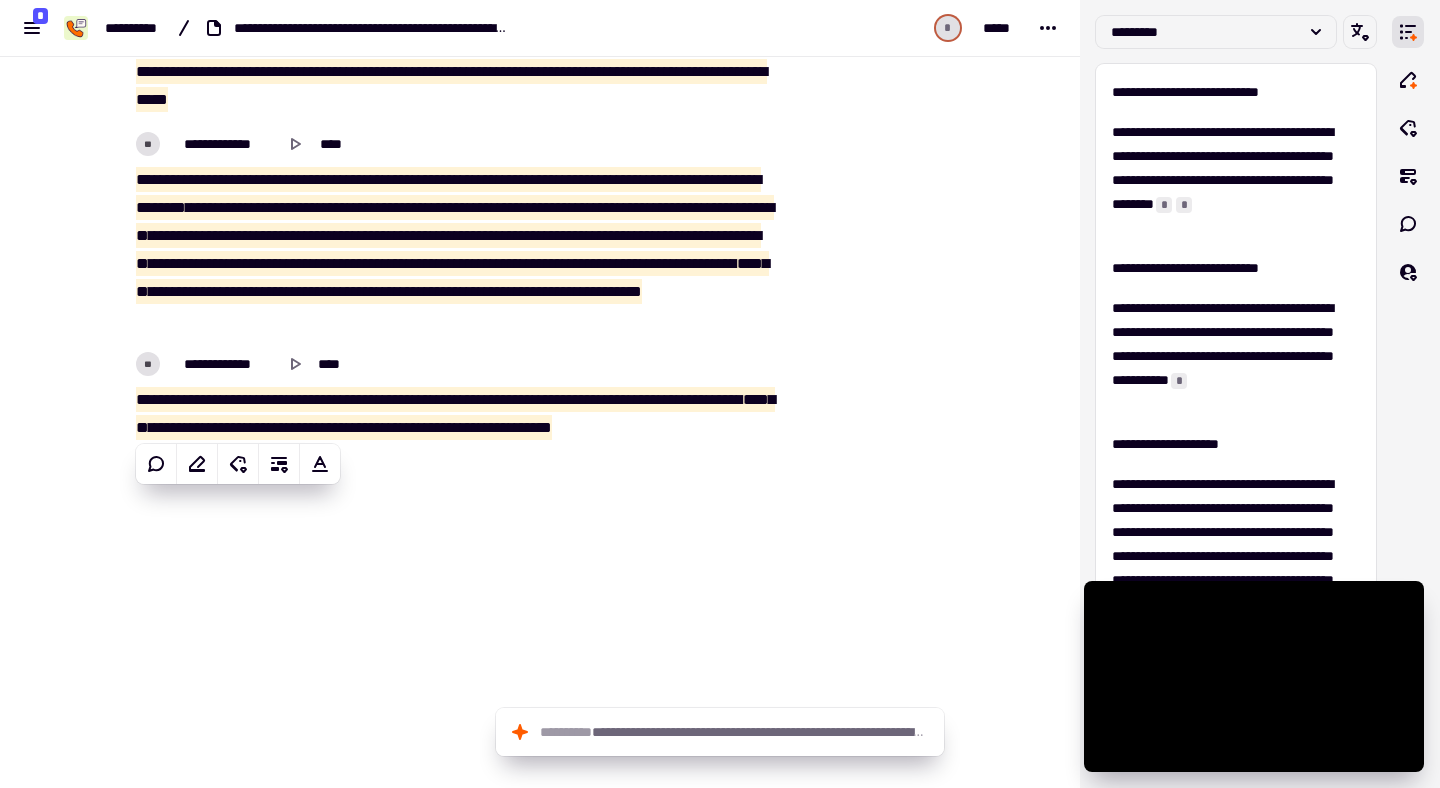 copy on "**********" 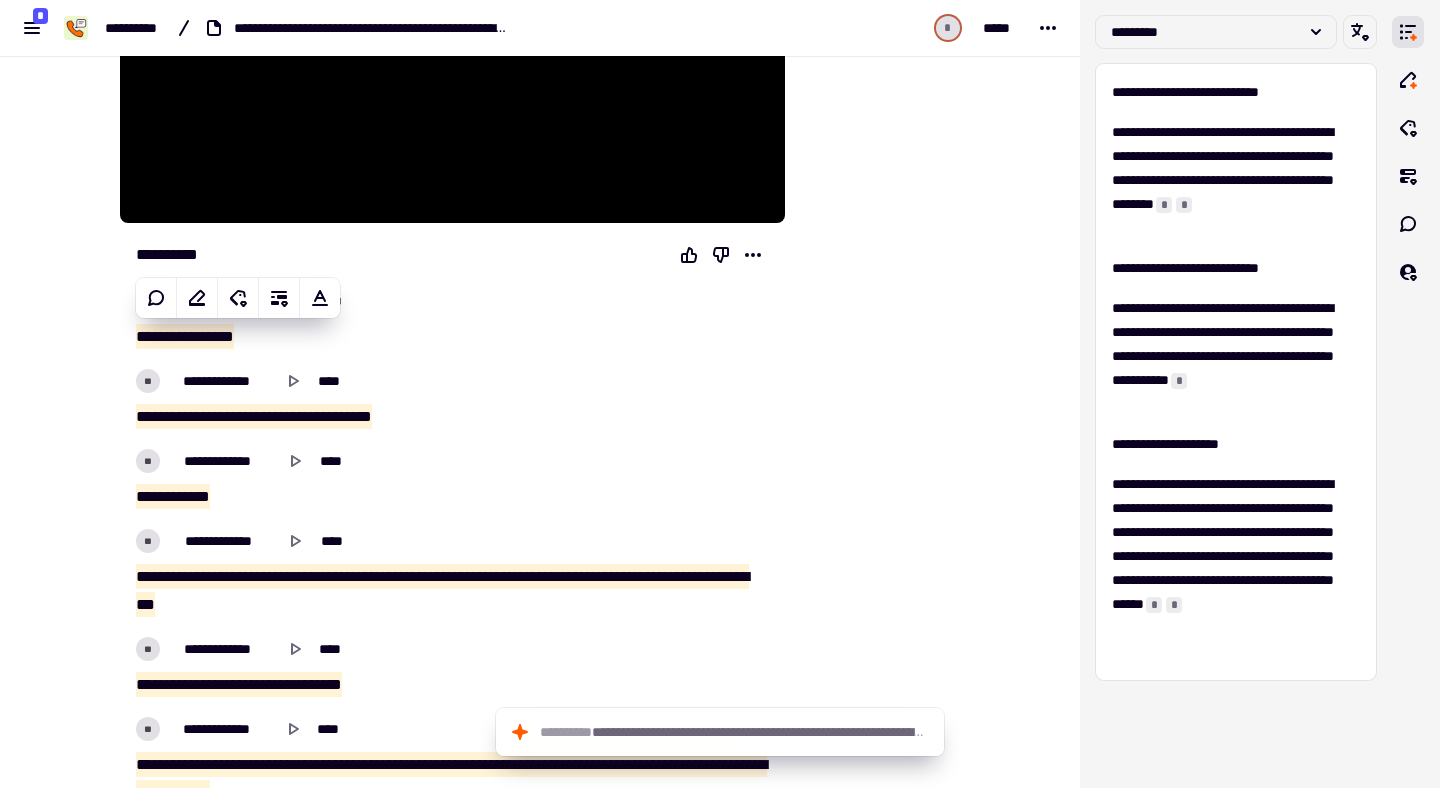 scroll, scrollTop: 565, scrollLeft: 0, axis: vertical 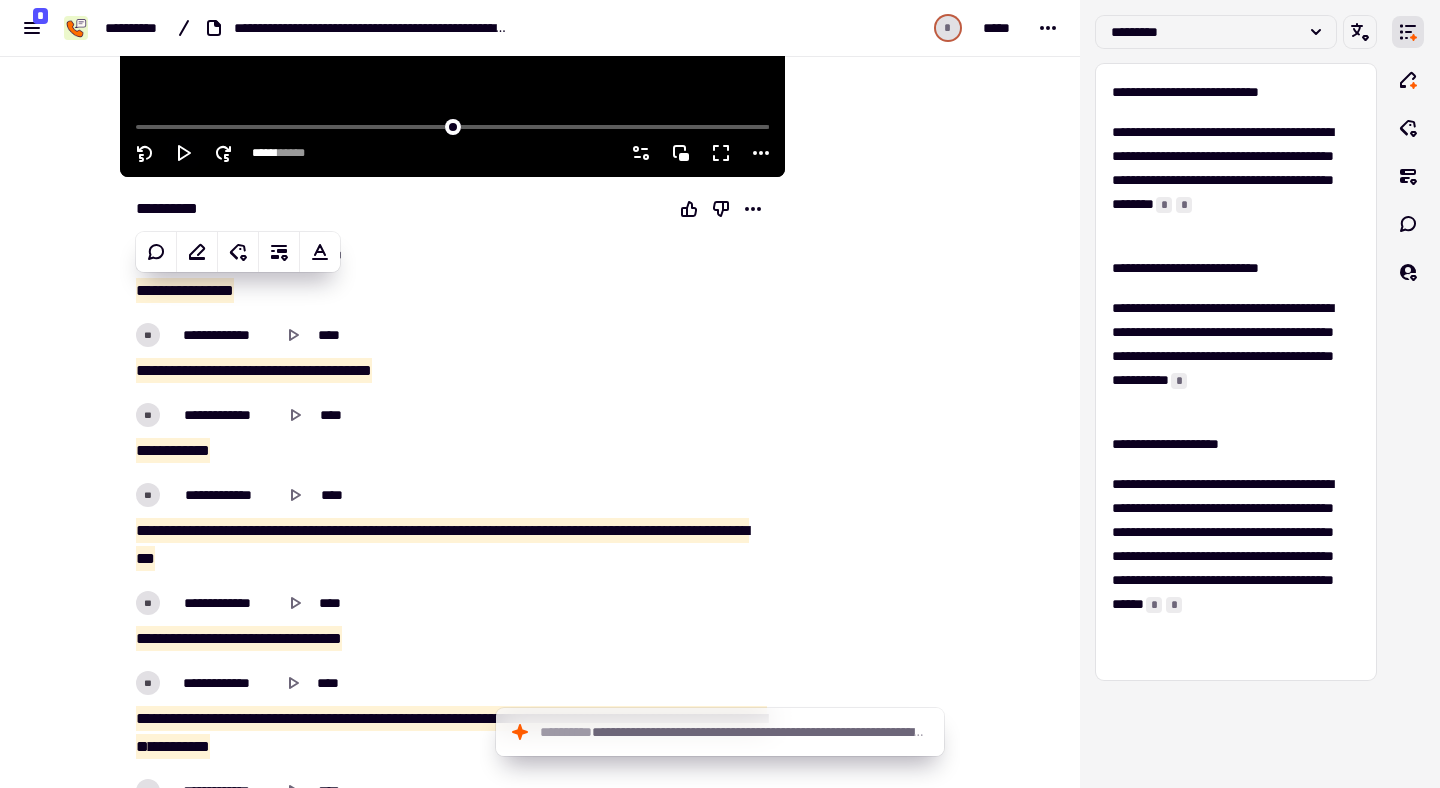 click 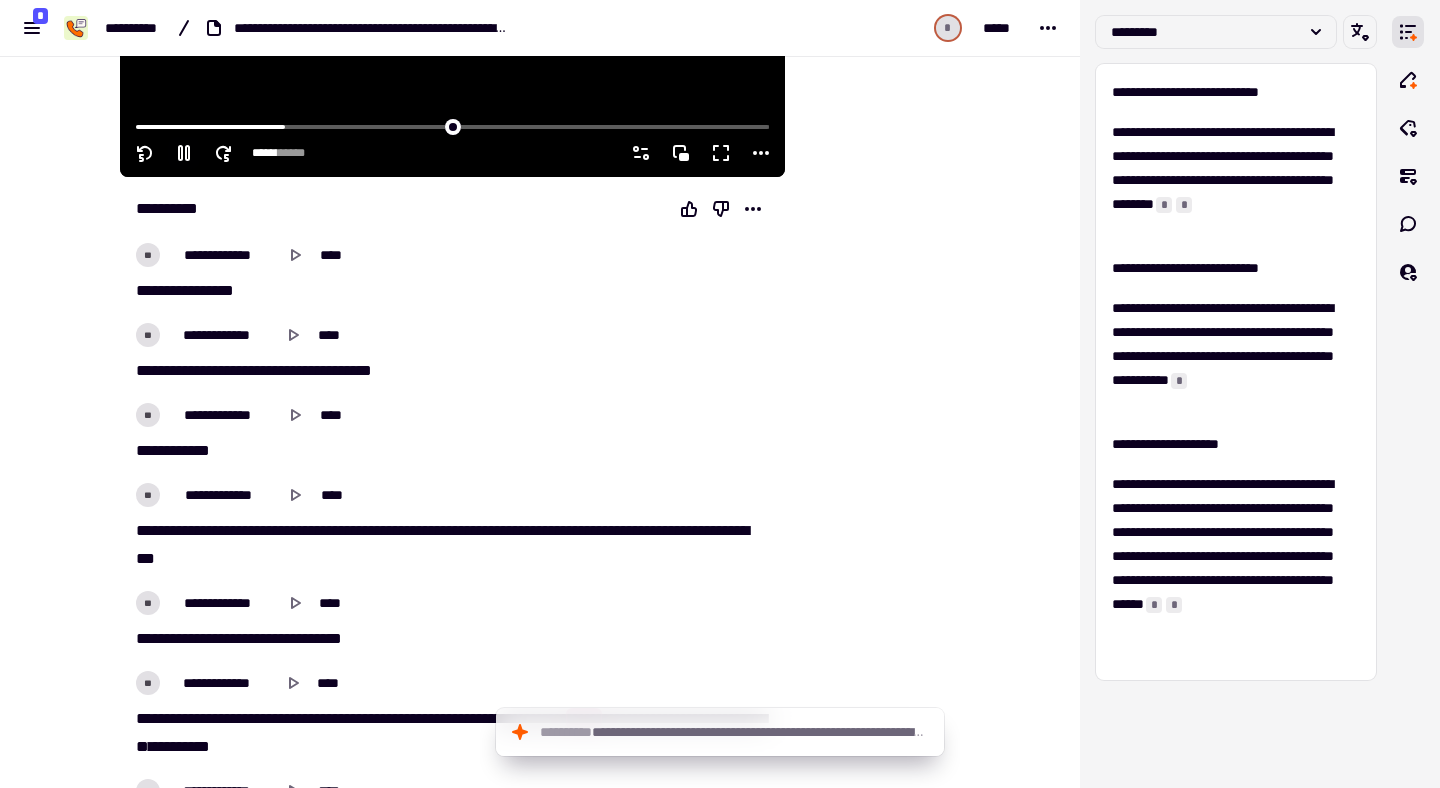 click 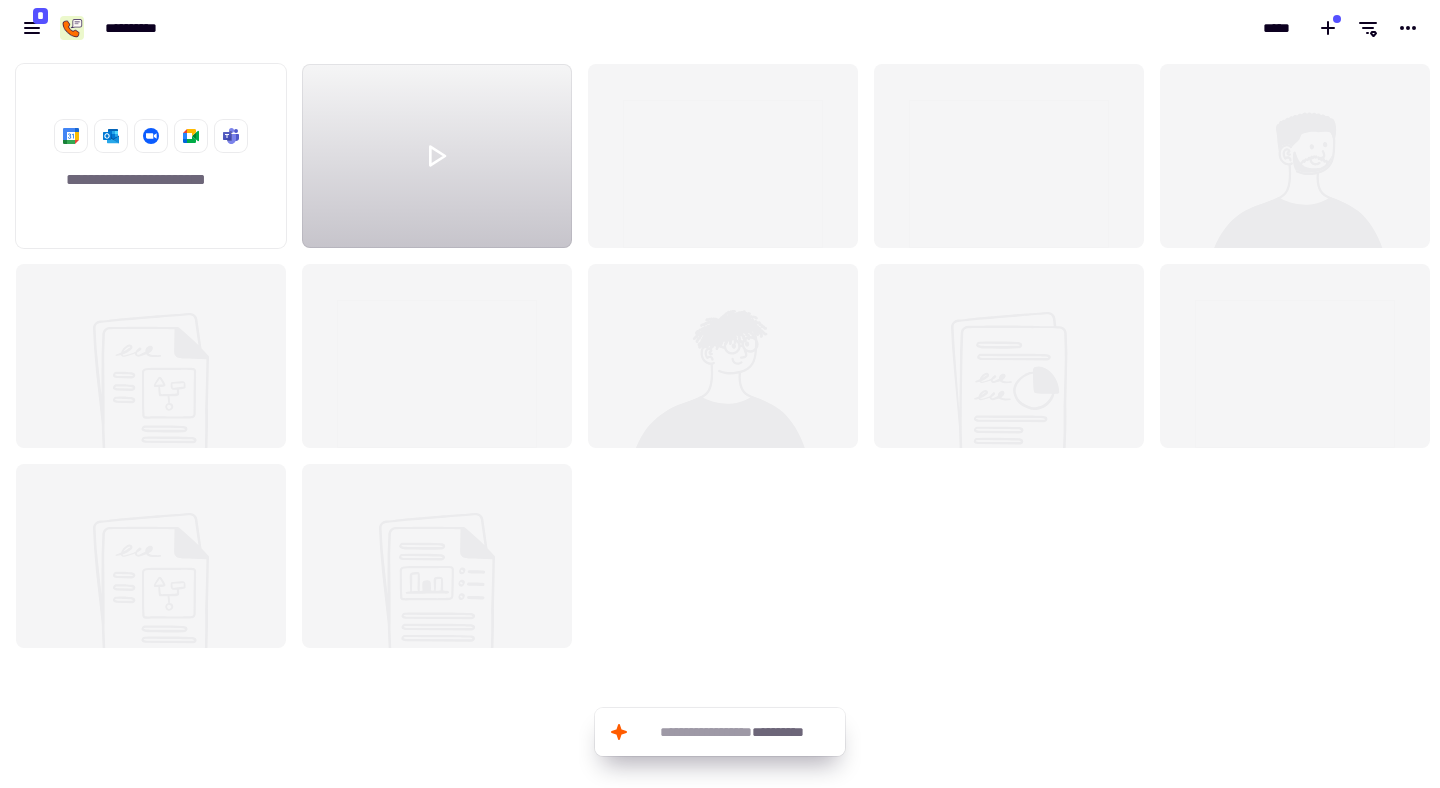 scroll, scrollTop: 16, scrollLeft: 16, axis: both 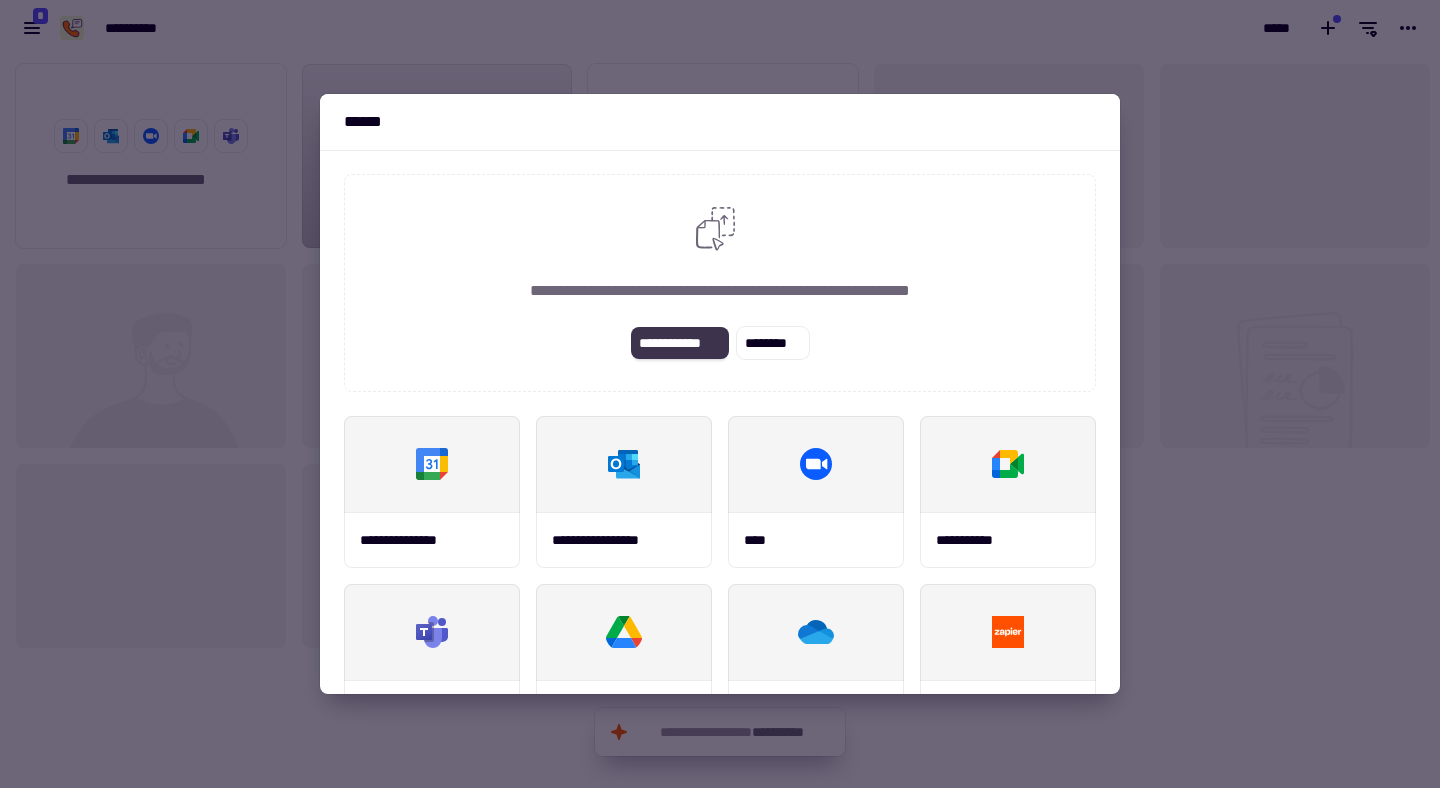 click on "**********" 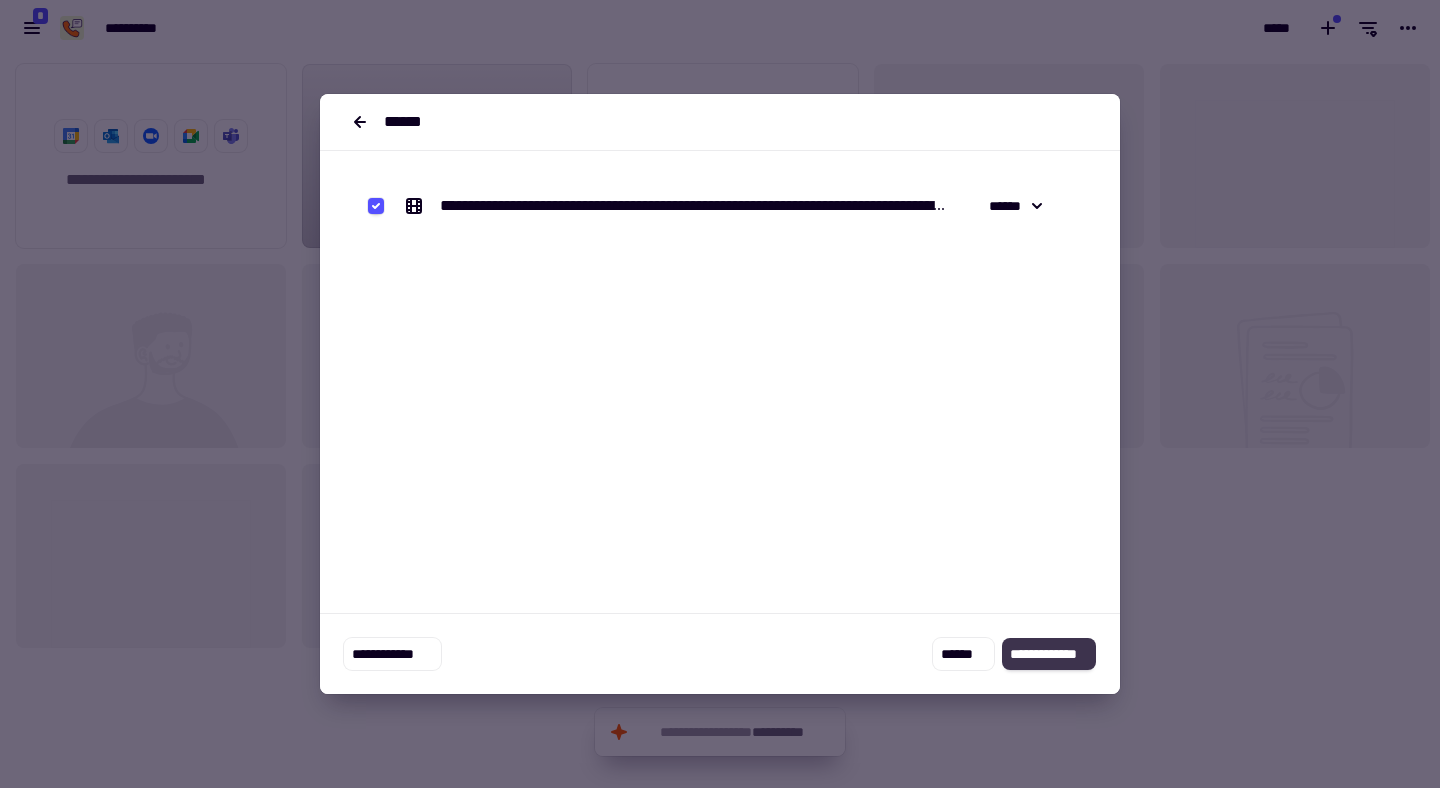 click on "**********" 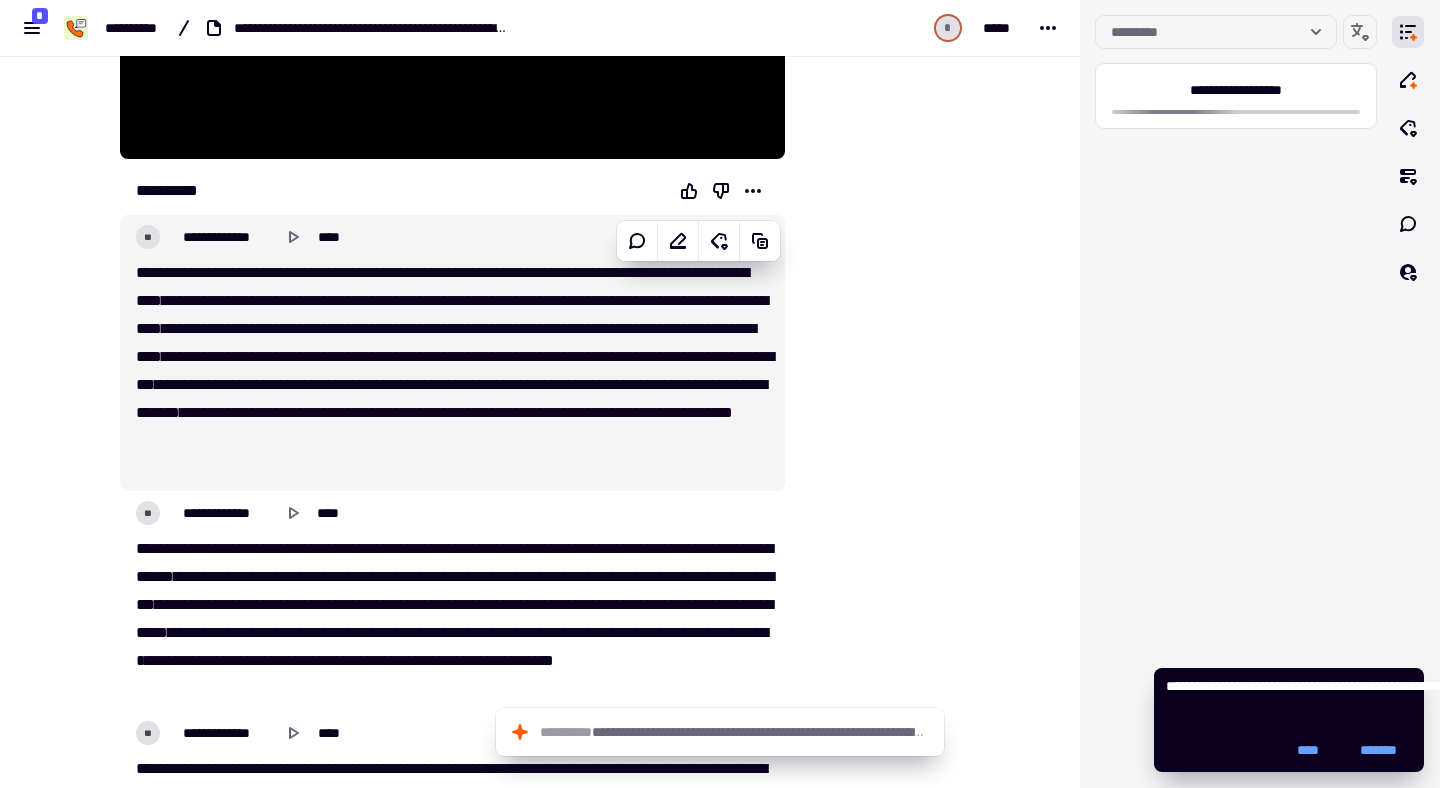 scroll, scrollTop: 519, scrollLeft: 0, axis: vertical 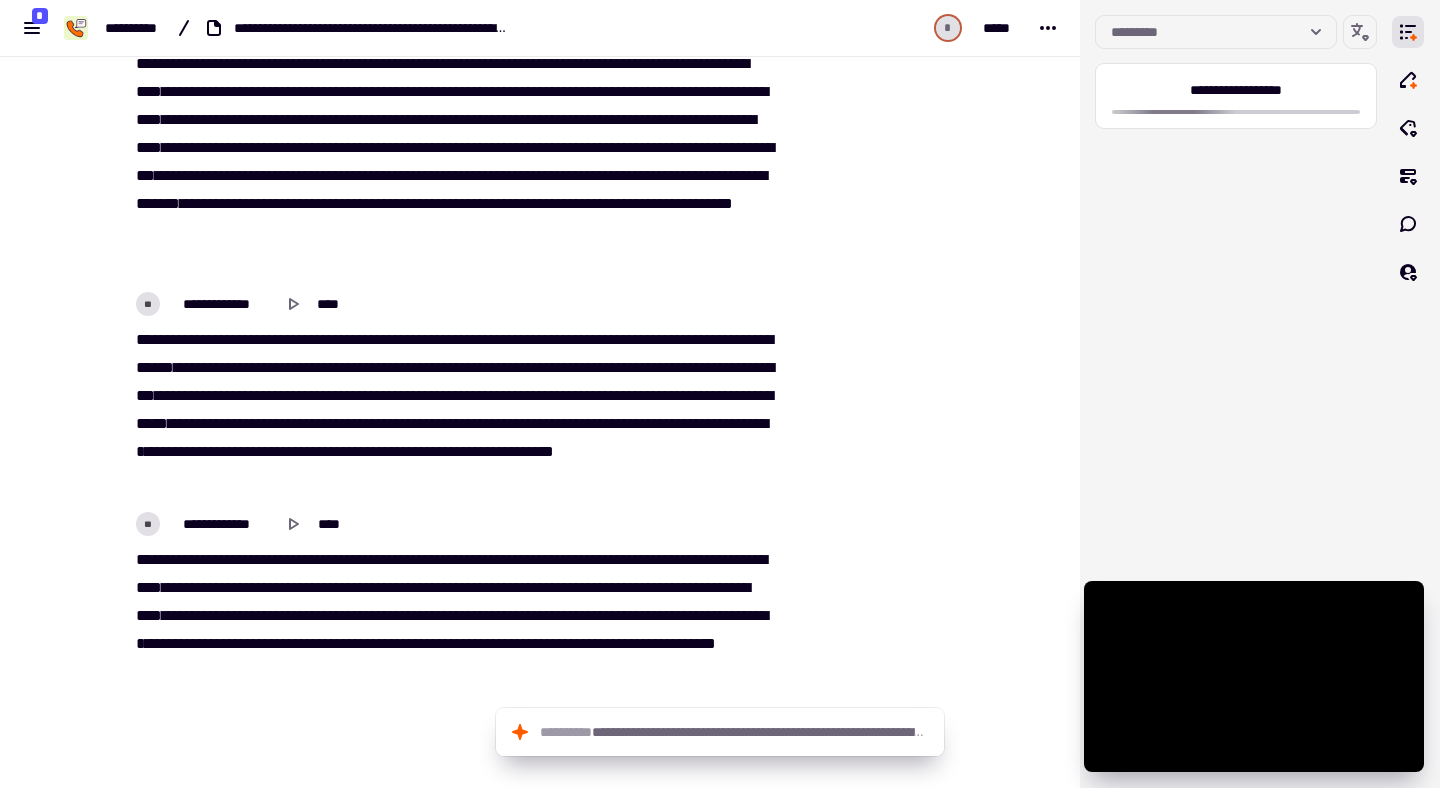 drag, startPoint x: 125, startPoint y: 287, endPoint x: 676, endPoint y: 757, distance: 724.2244 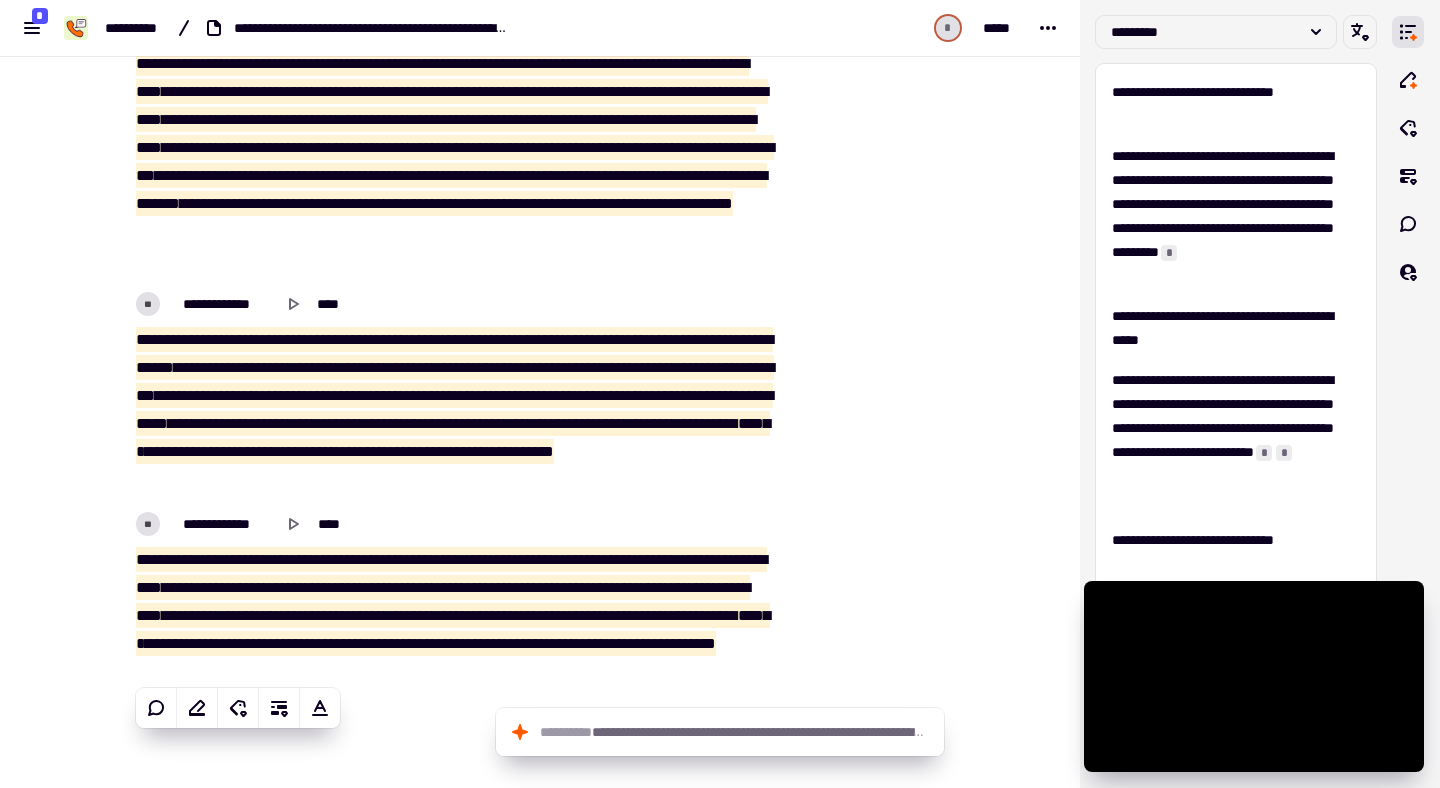 click at bounding box center [886, 229] 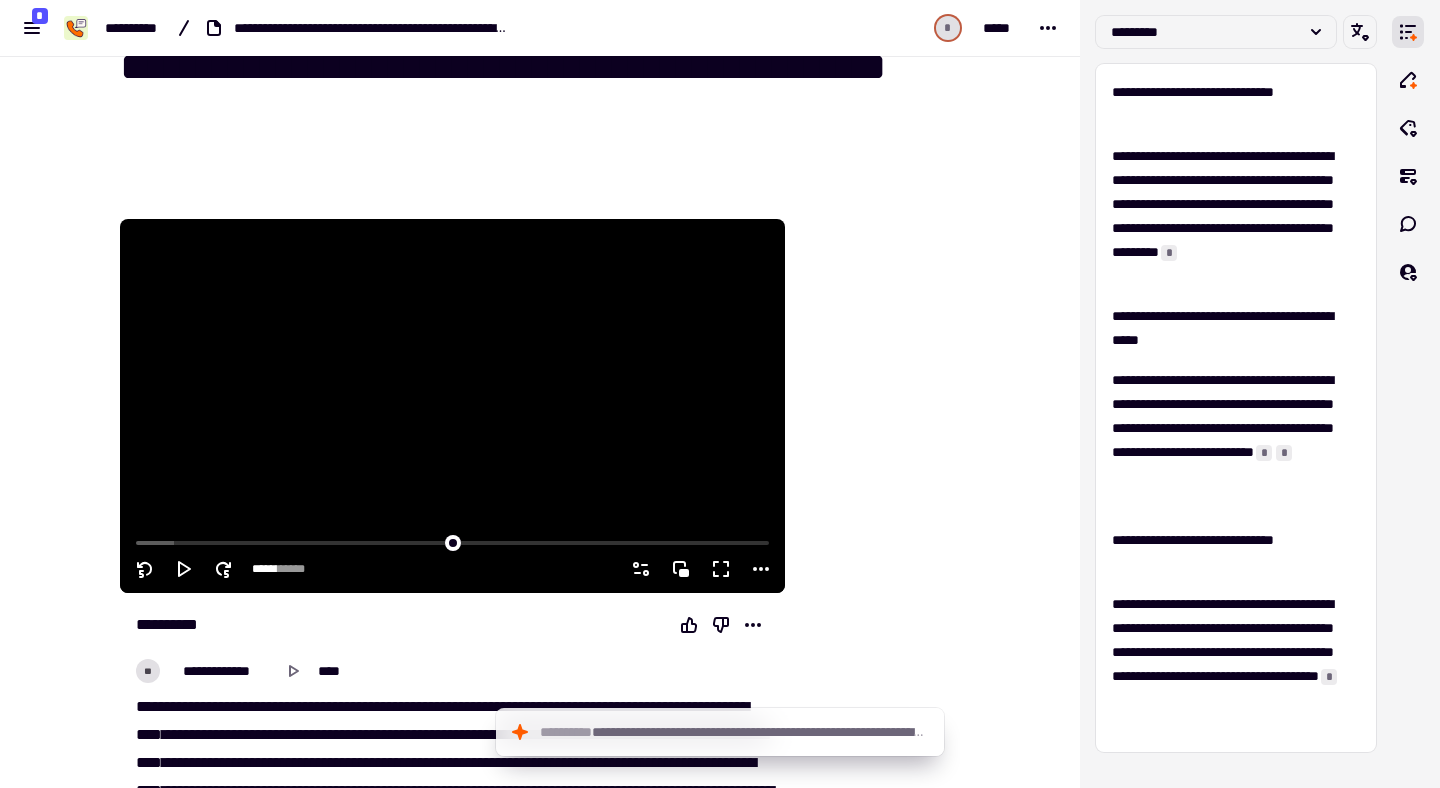 scroll, scrollTop: 0, scrollLeft: 0, axis: both 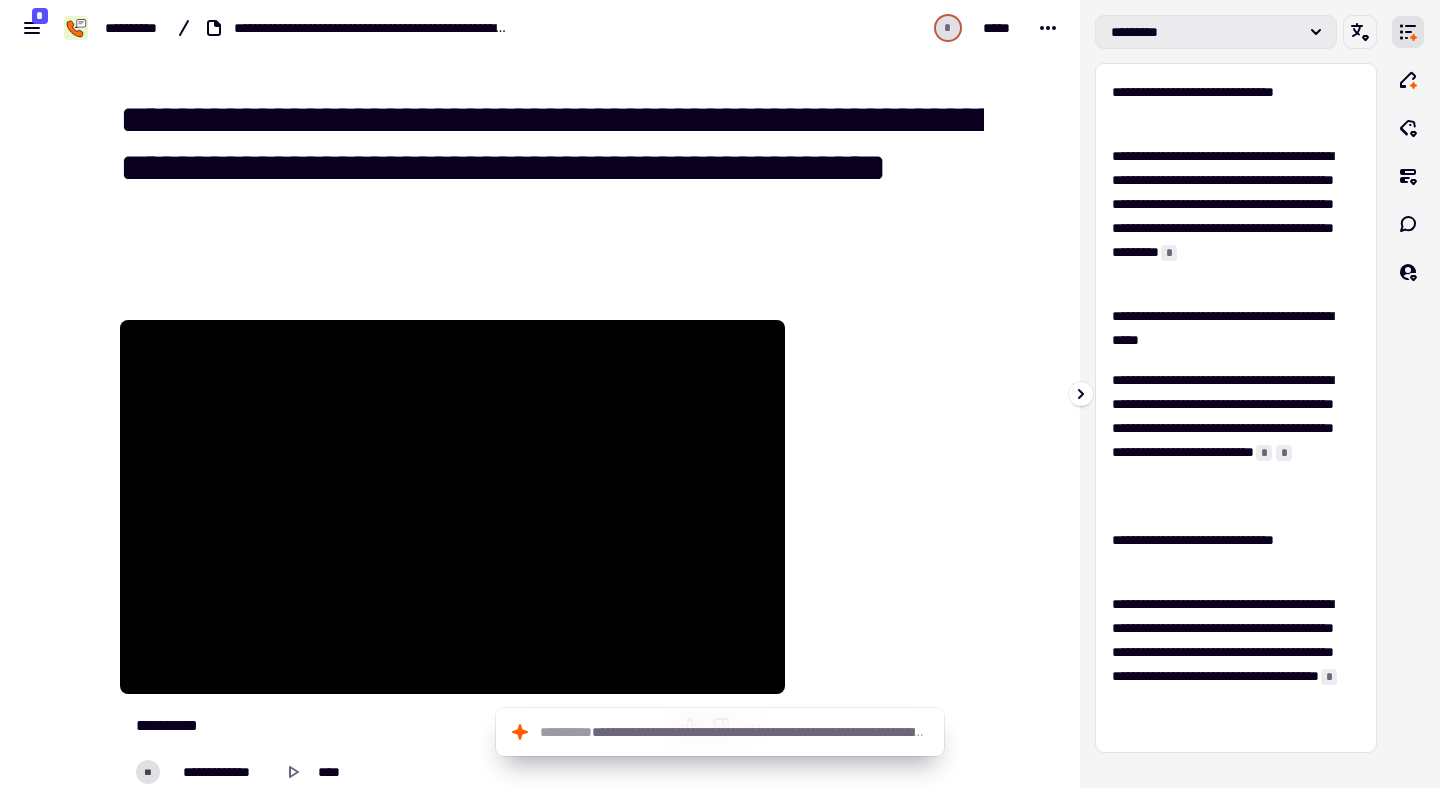 click 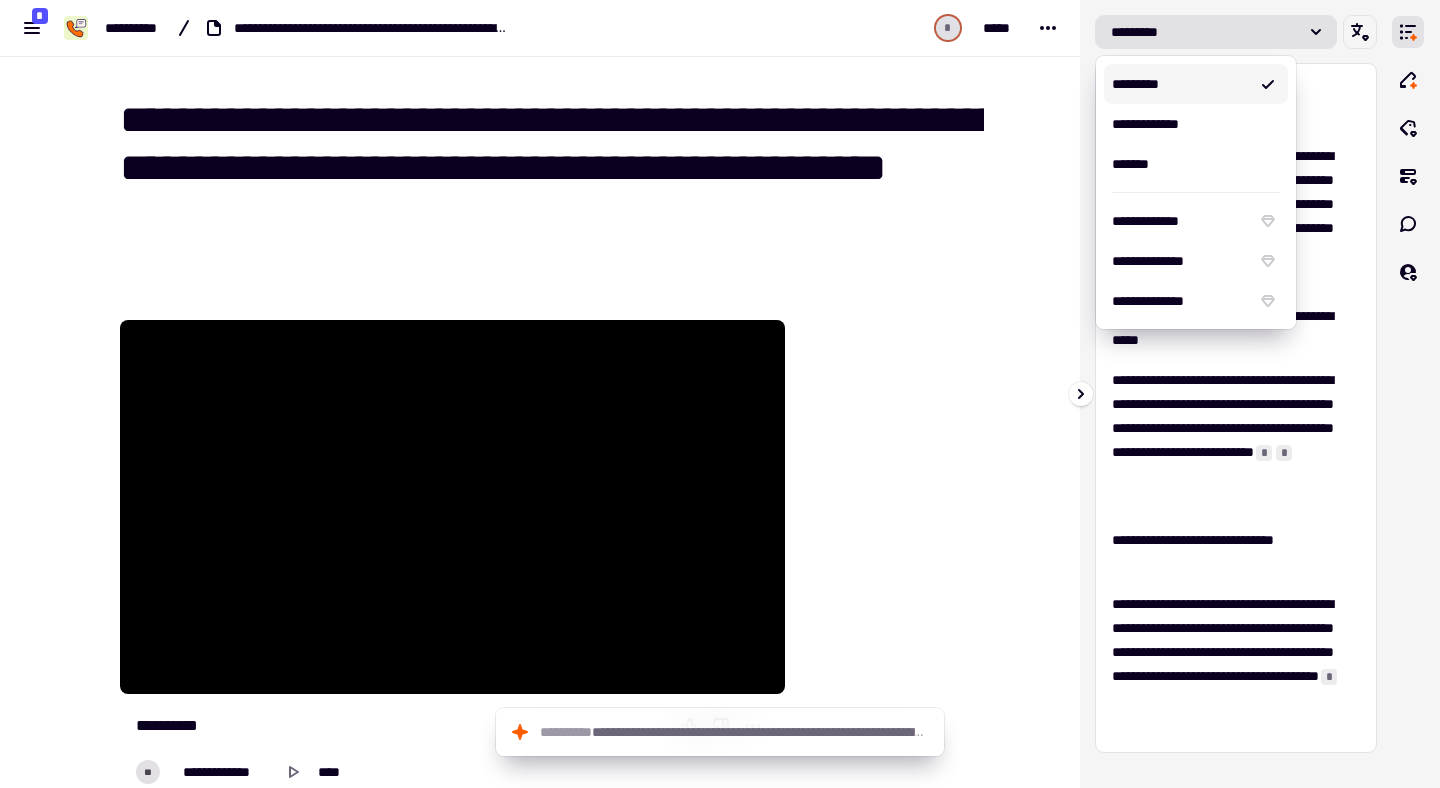 click 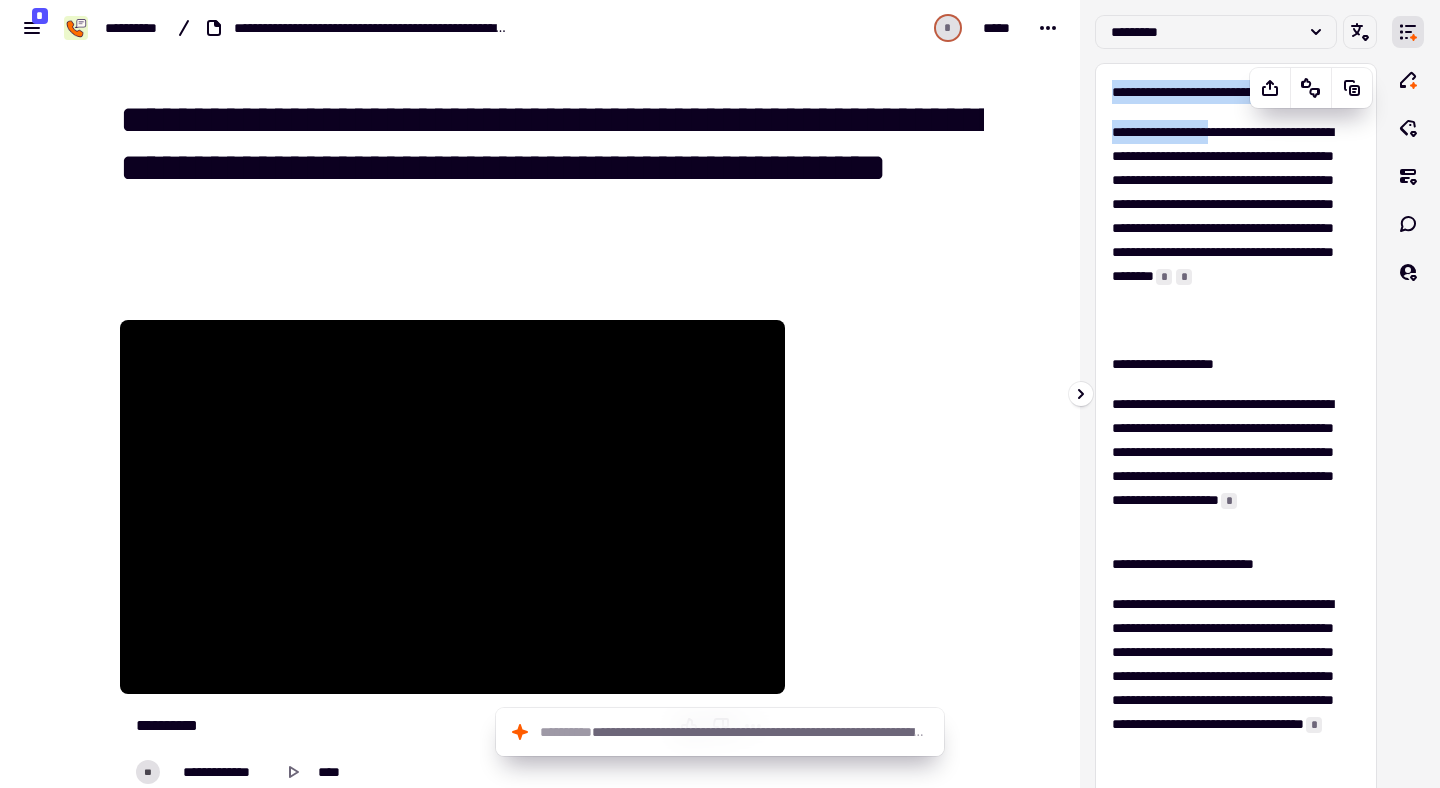 drag, startPoint x: 1104, startPoint y: 90, endPoint x: 1253, endPoint y: 122, distance: 152.3975 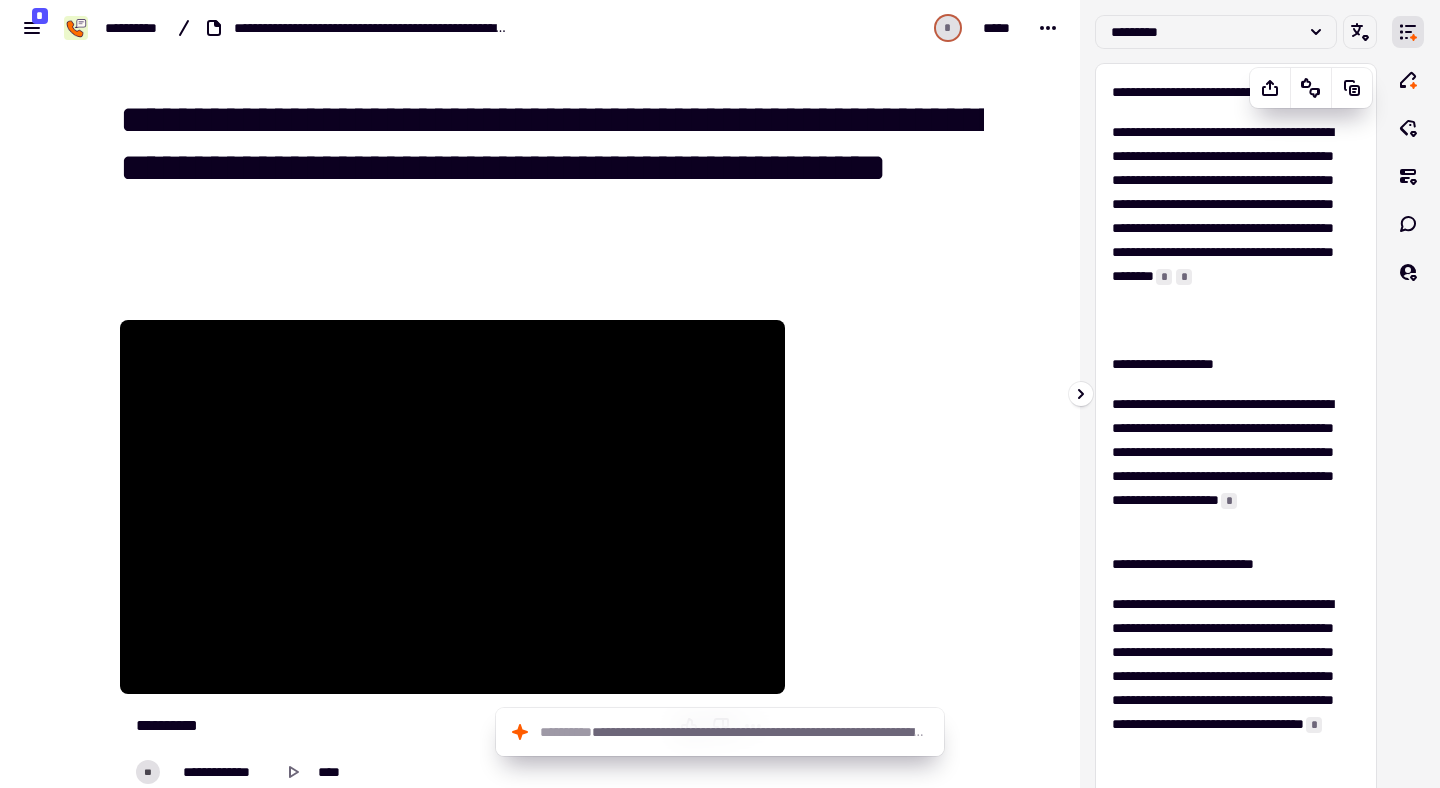 drag, startPoint x: 1272, startPoint y: 113, endPoint x: 1332, endPoint y: 109, distance: 60.133186 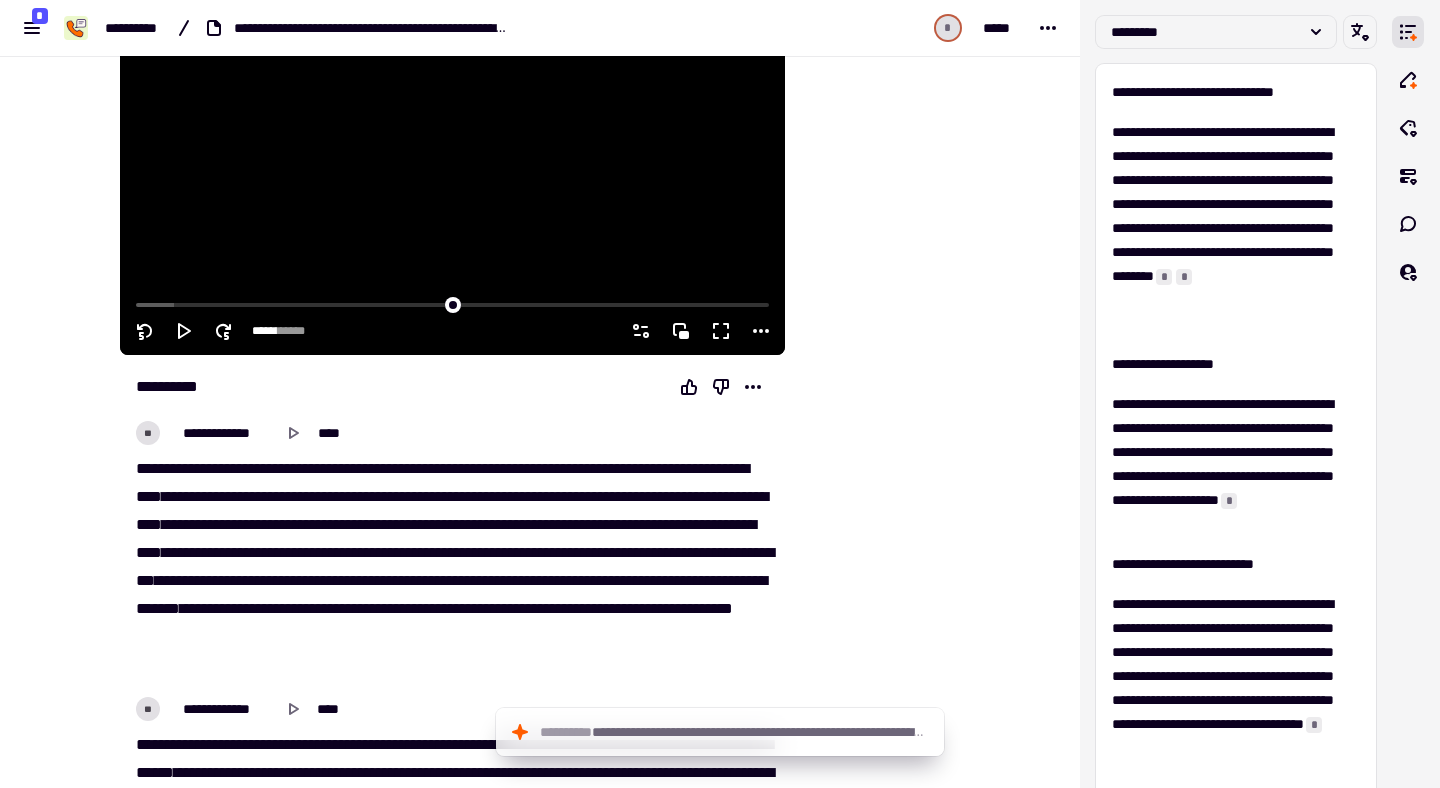 scroll, scrollTop: 348, scrollLeft: 0, axis: vertical 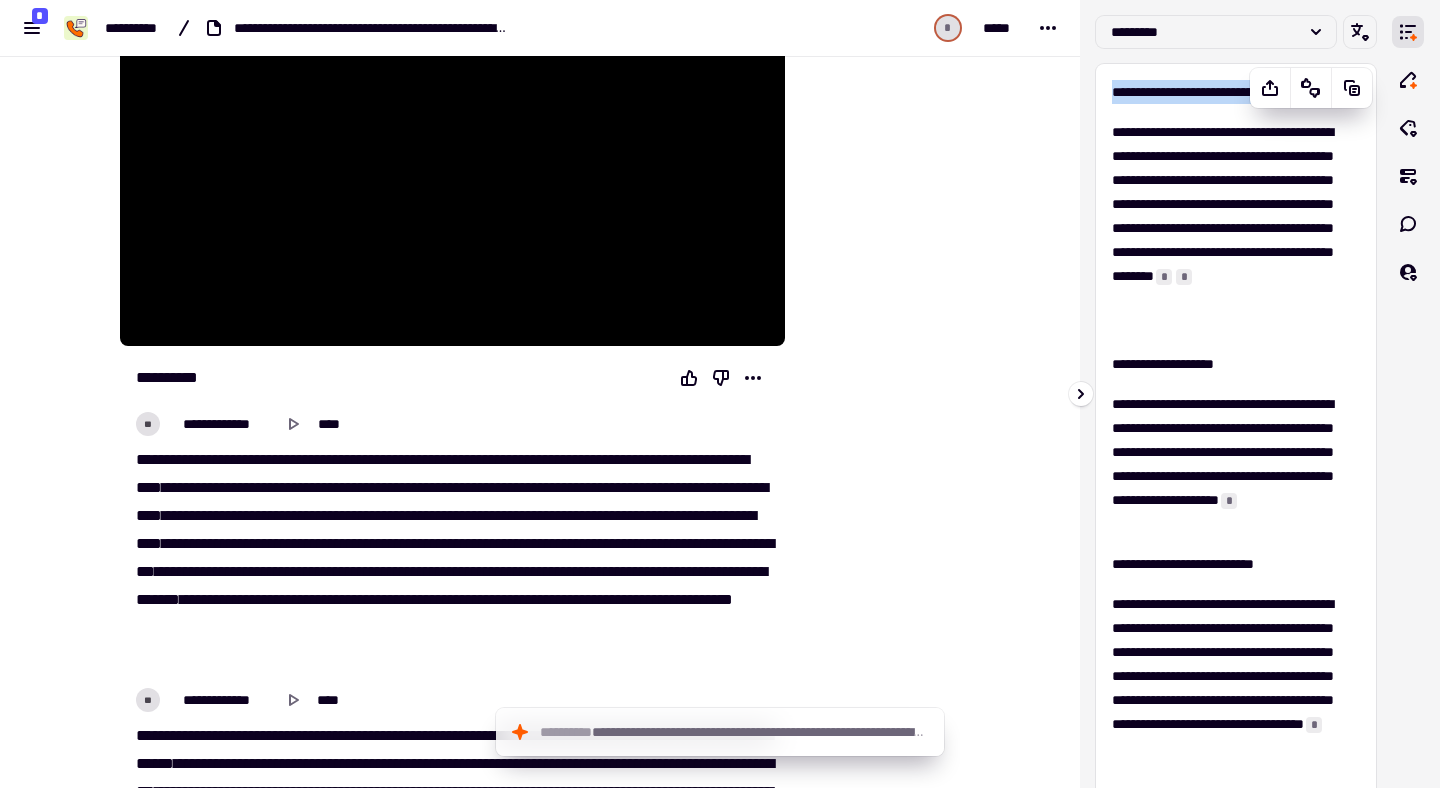 drag, startPoint x: 1111, startPoint y: 86, endPoint x: 1335, endPoint y: 114, distance: 225.74321 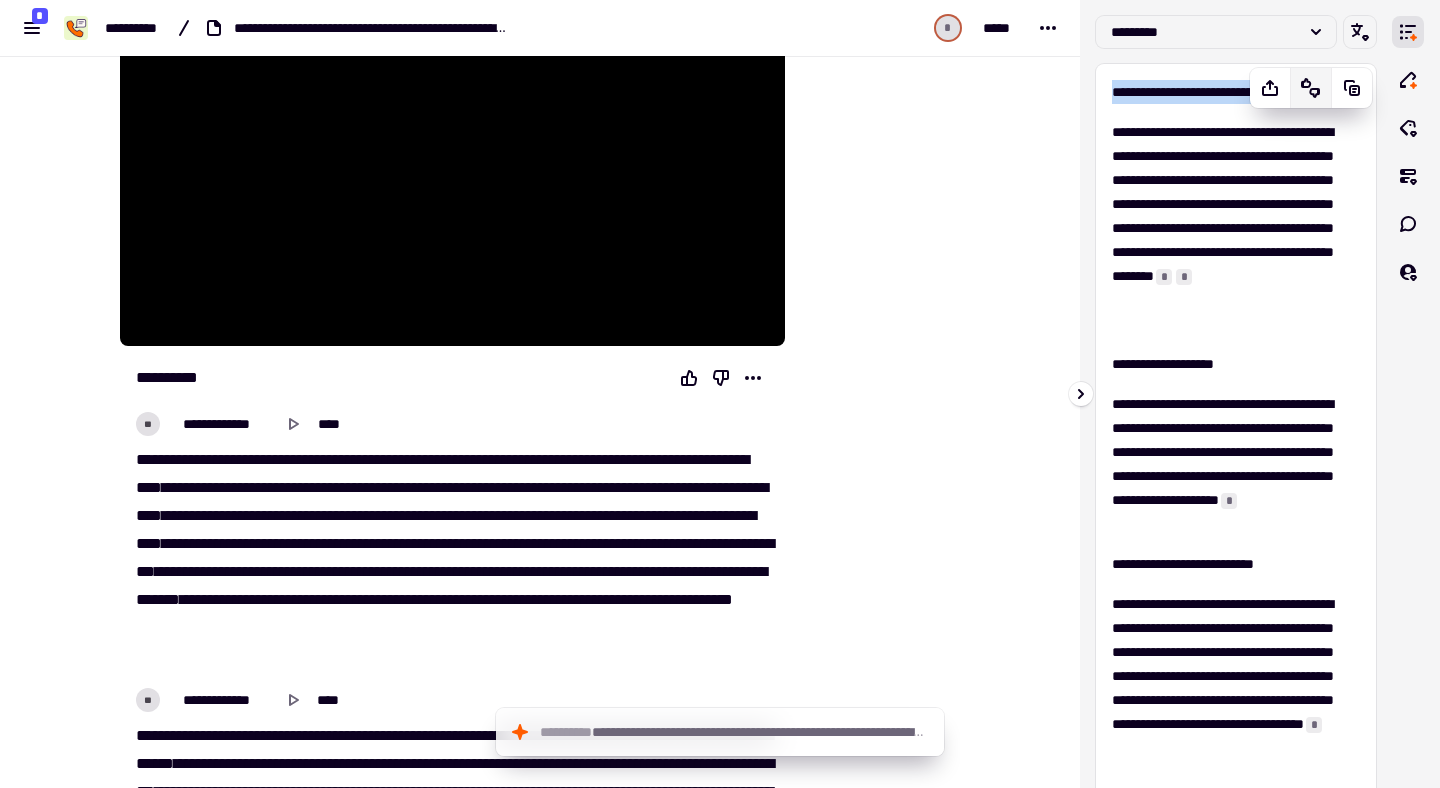 copy on "**********" 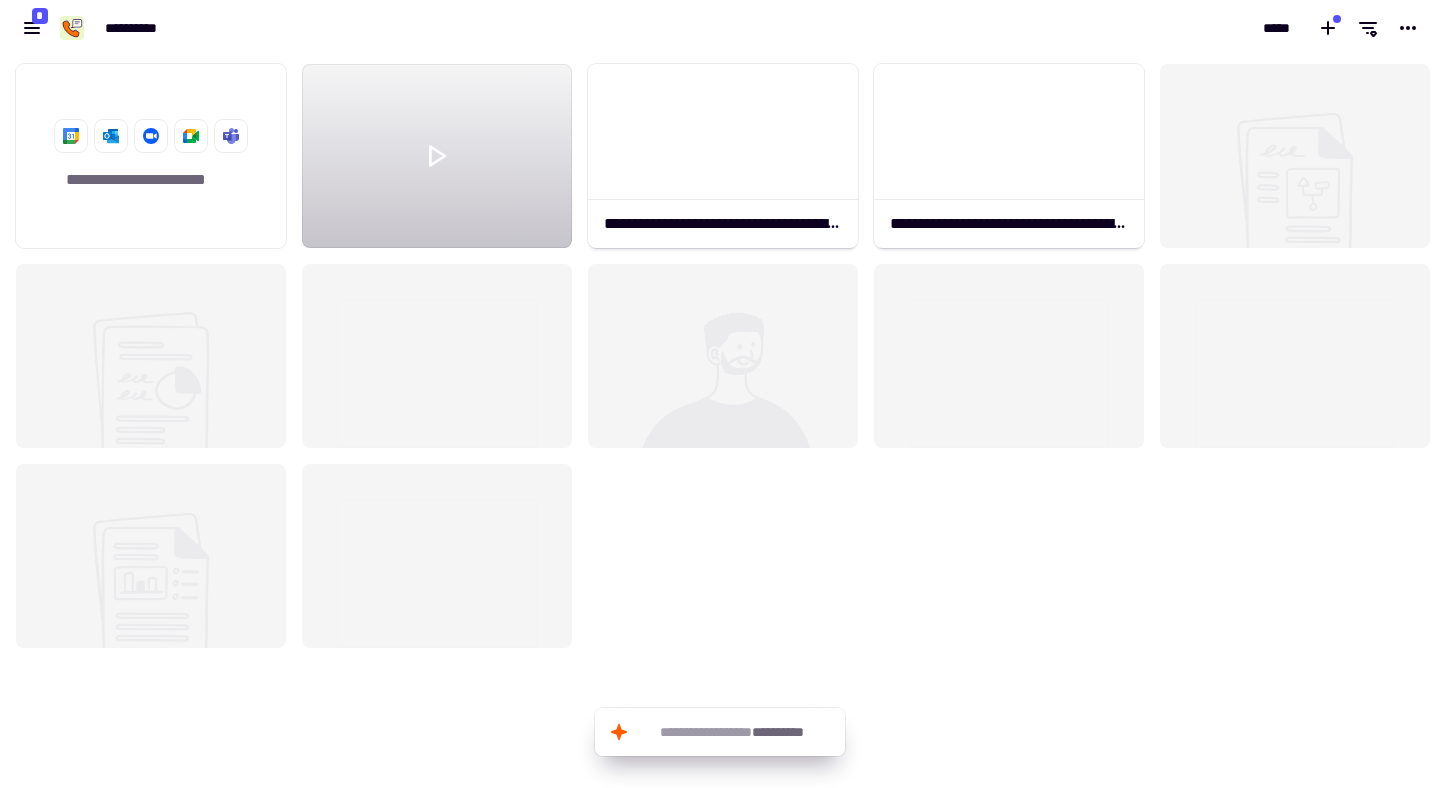 scroll, scrollTop: 16, scrollLeft: 16, axis: both 